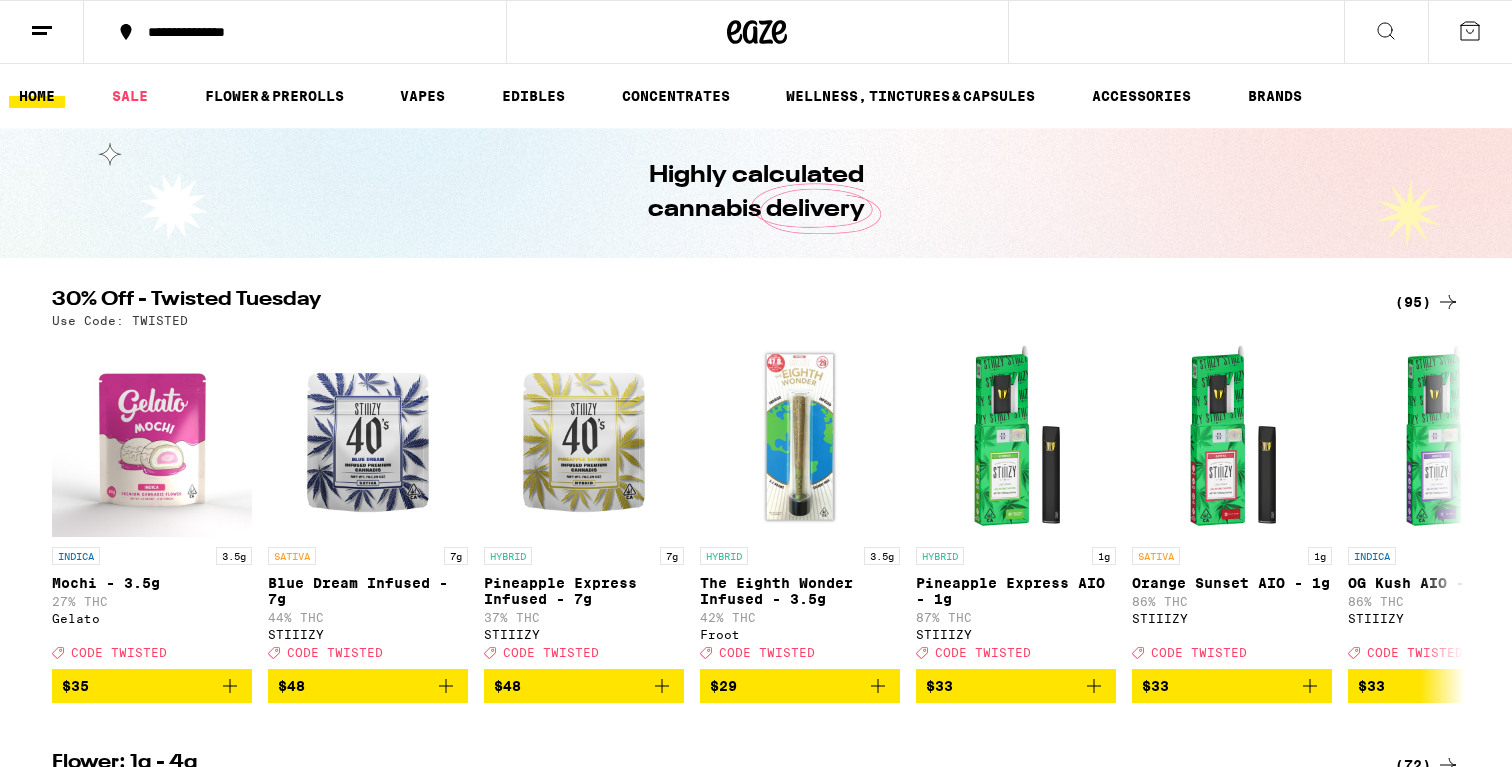 scroll, scrollTop: 0, scrollLeft: 0, axis: both 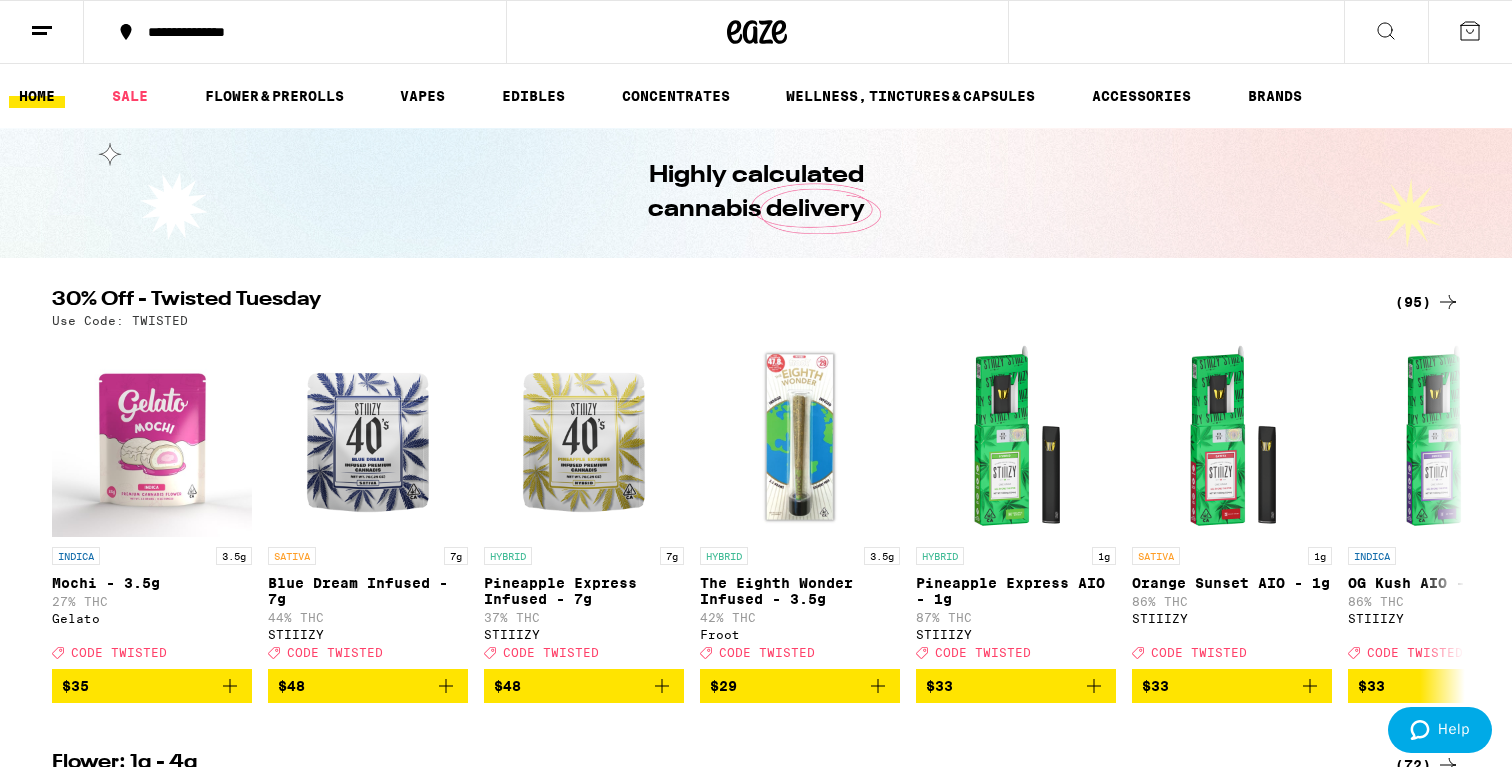 click 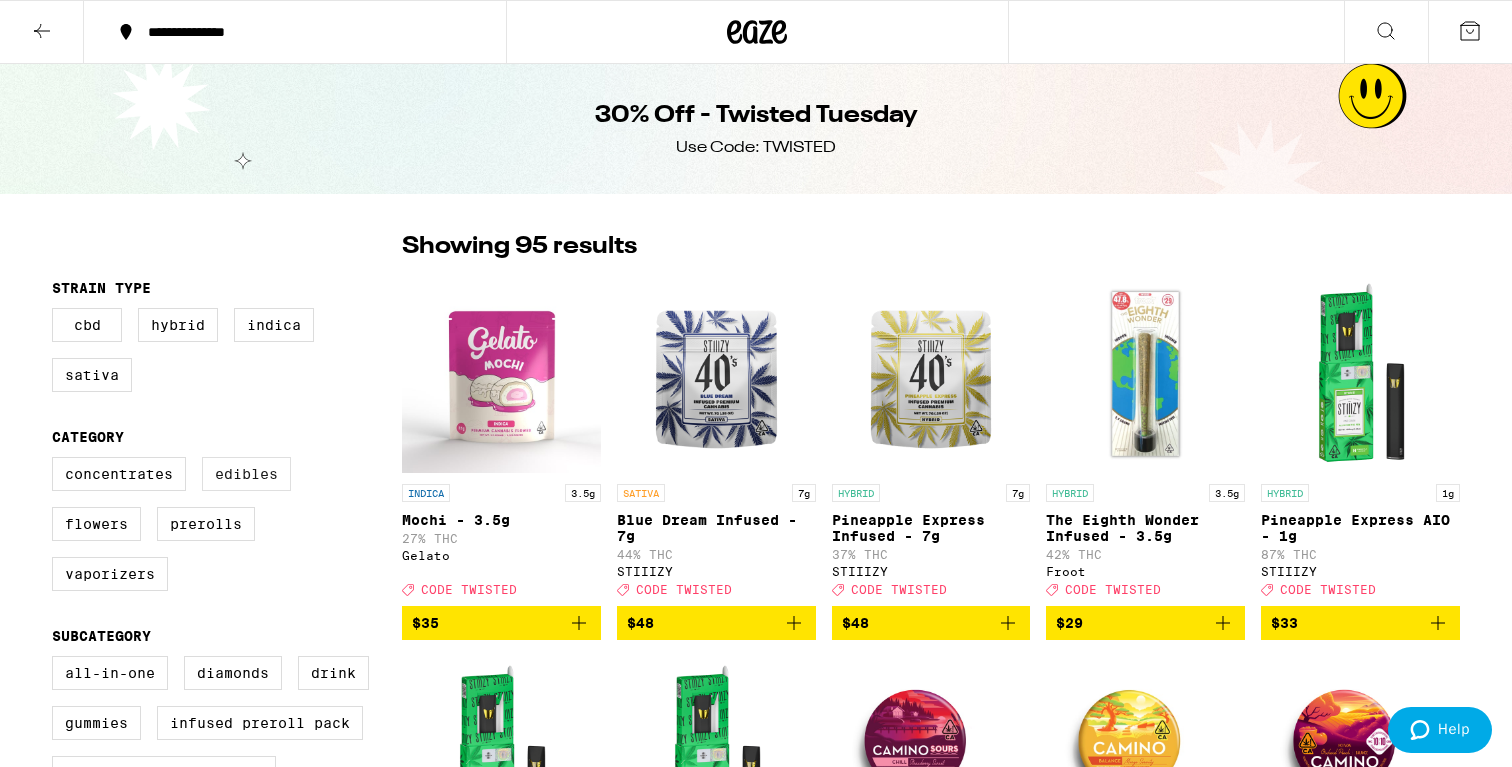 click on "Edibles" at bounding box center (246, 474) 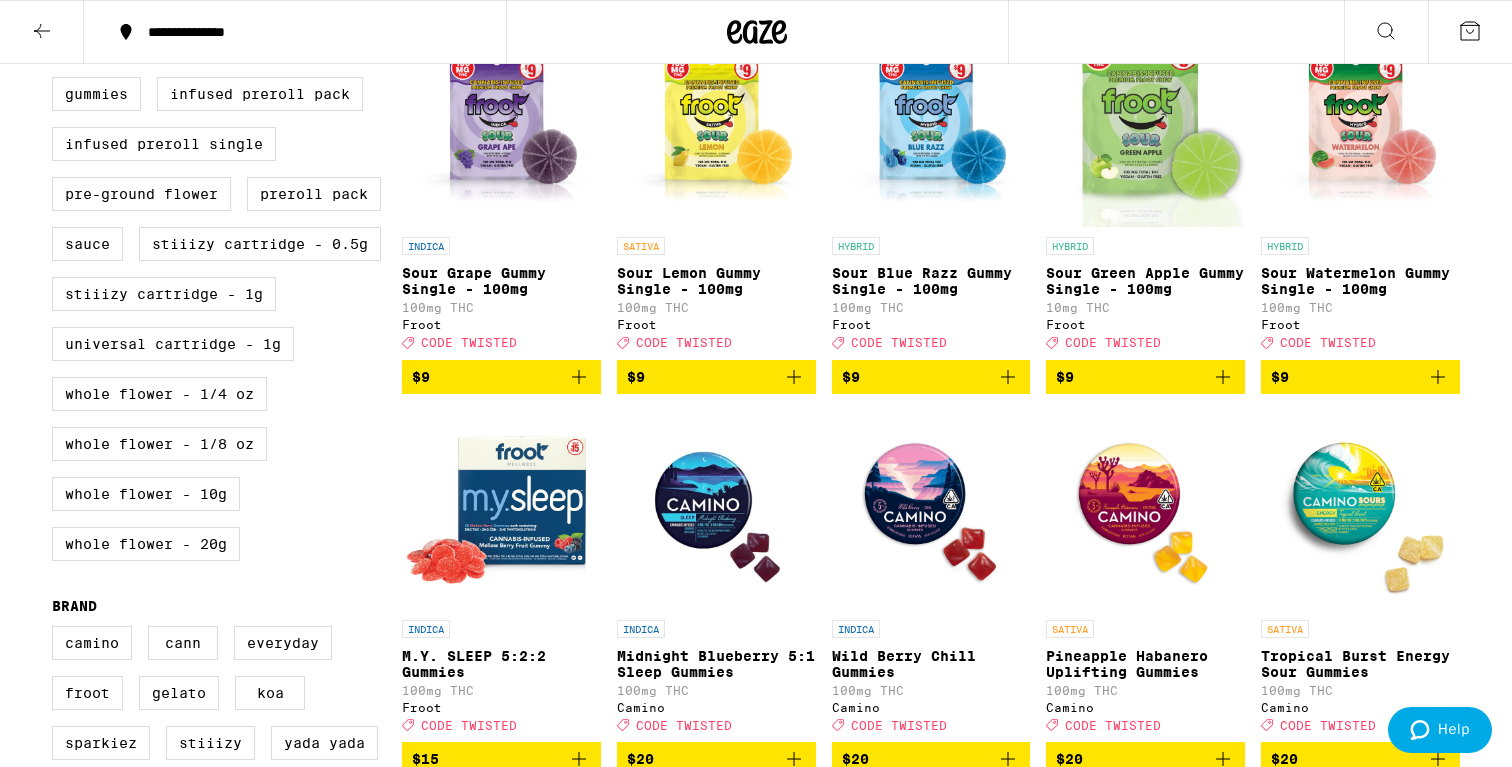 click on "$9" at bounding box center (501, 377) 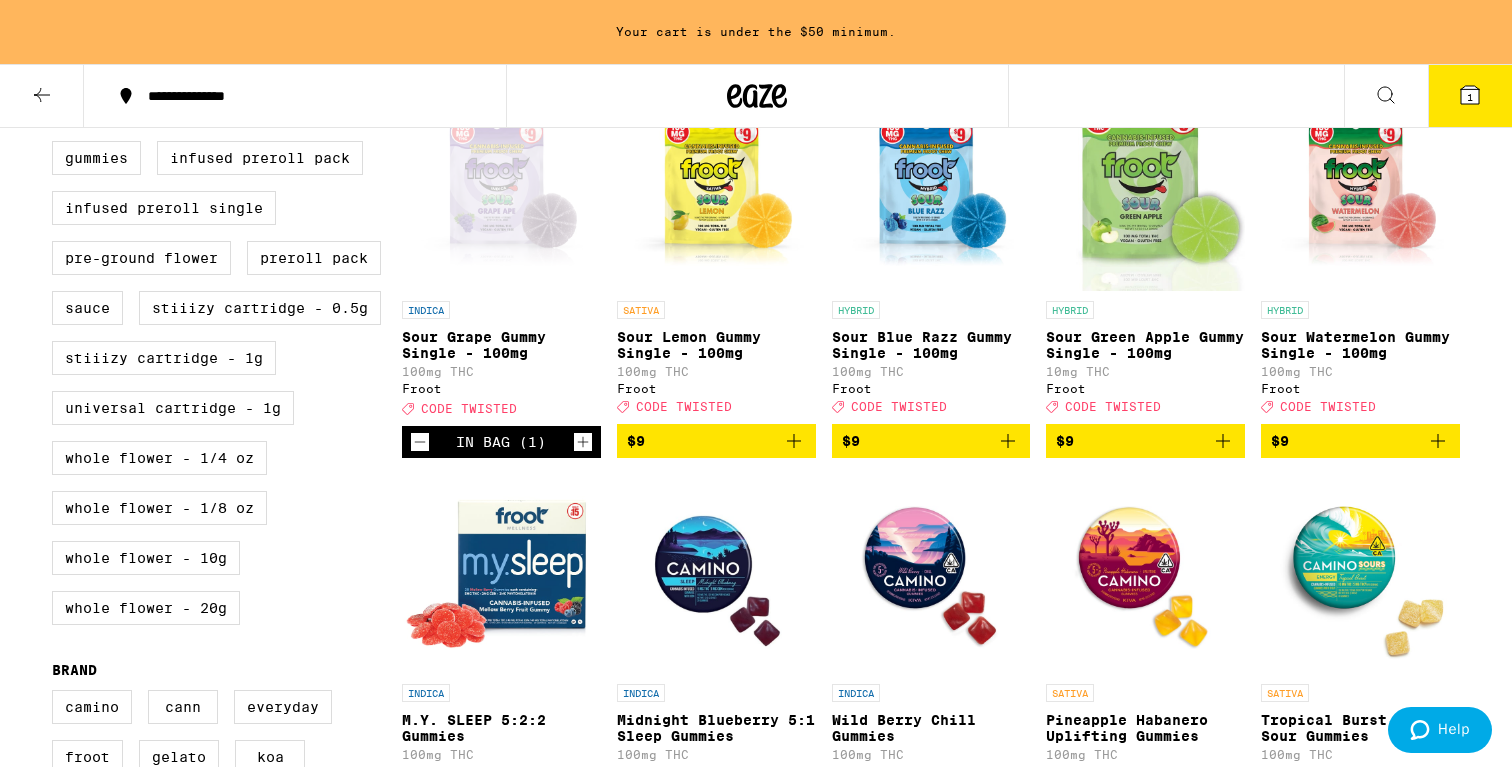 scroll, scrollTop: 693, scrollLeft: 0, axis: vertical 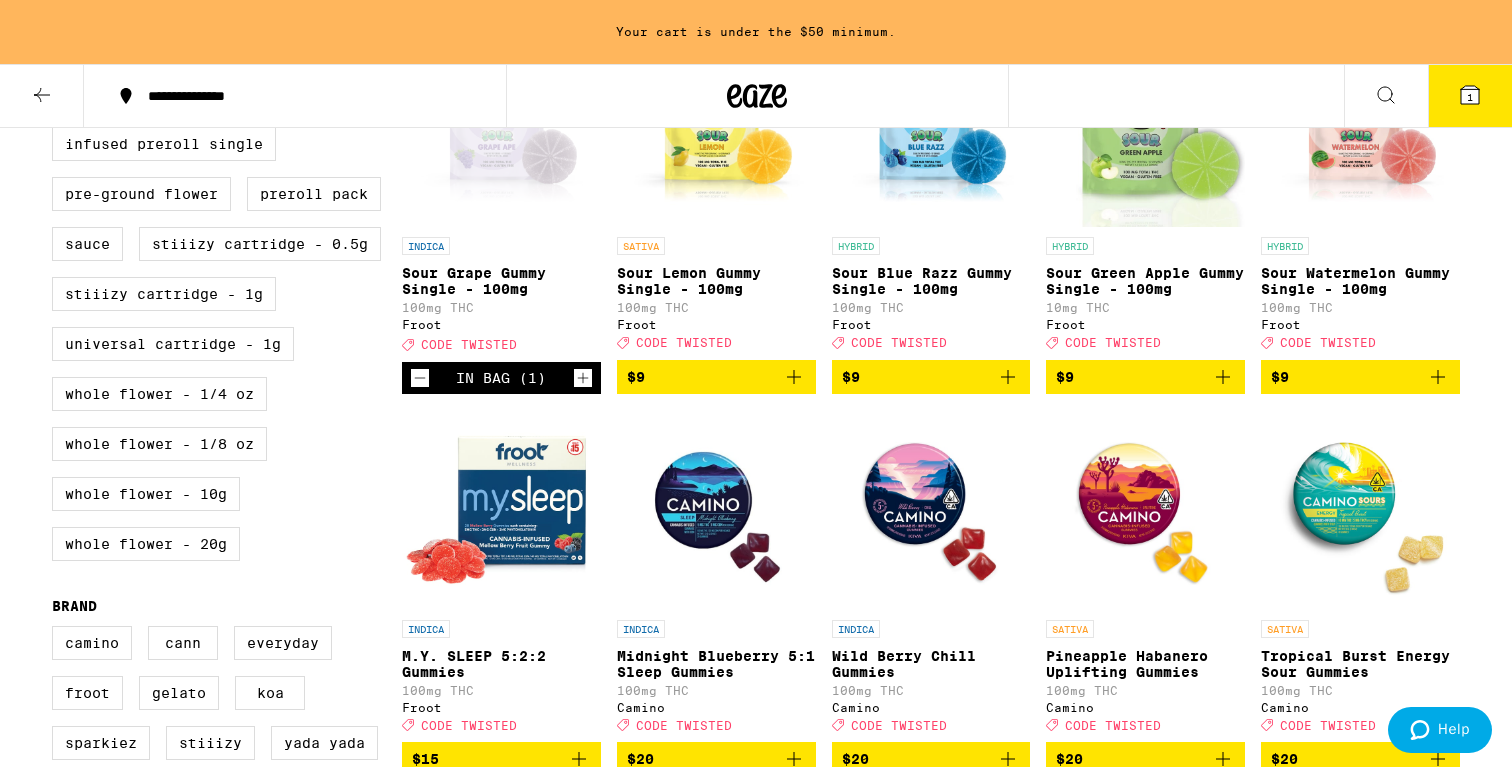 click on "SATIVA Sour Lemon Gummy Single - 100mg 100mg THC Froot Deal Created with Sketch. CODE TWISTED" at bounding box center [716, 193] 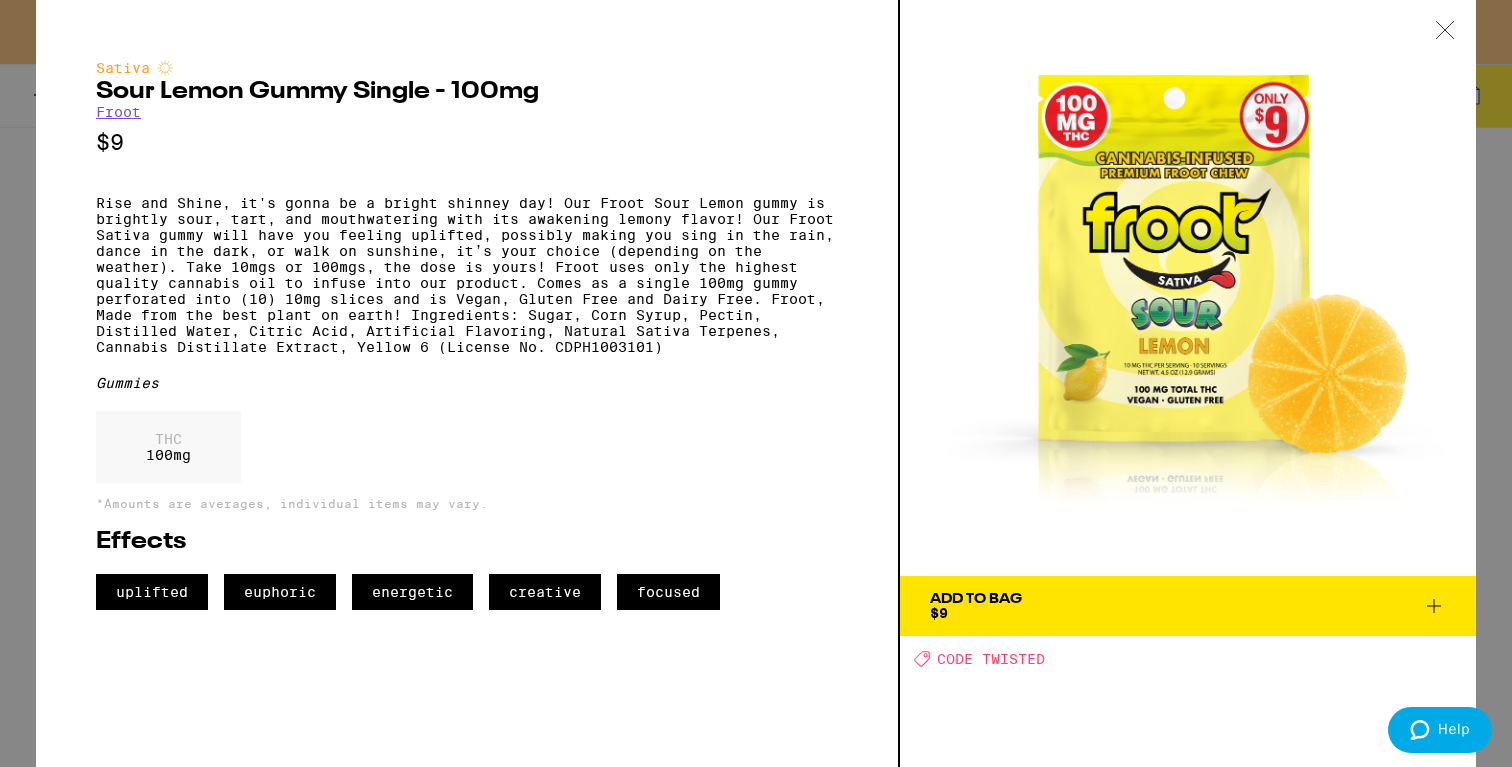 click 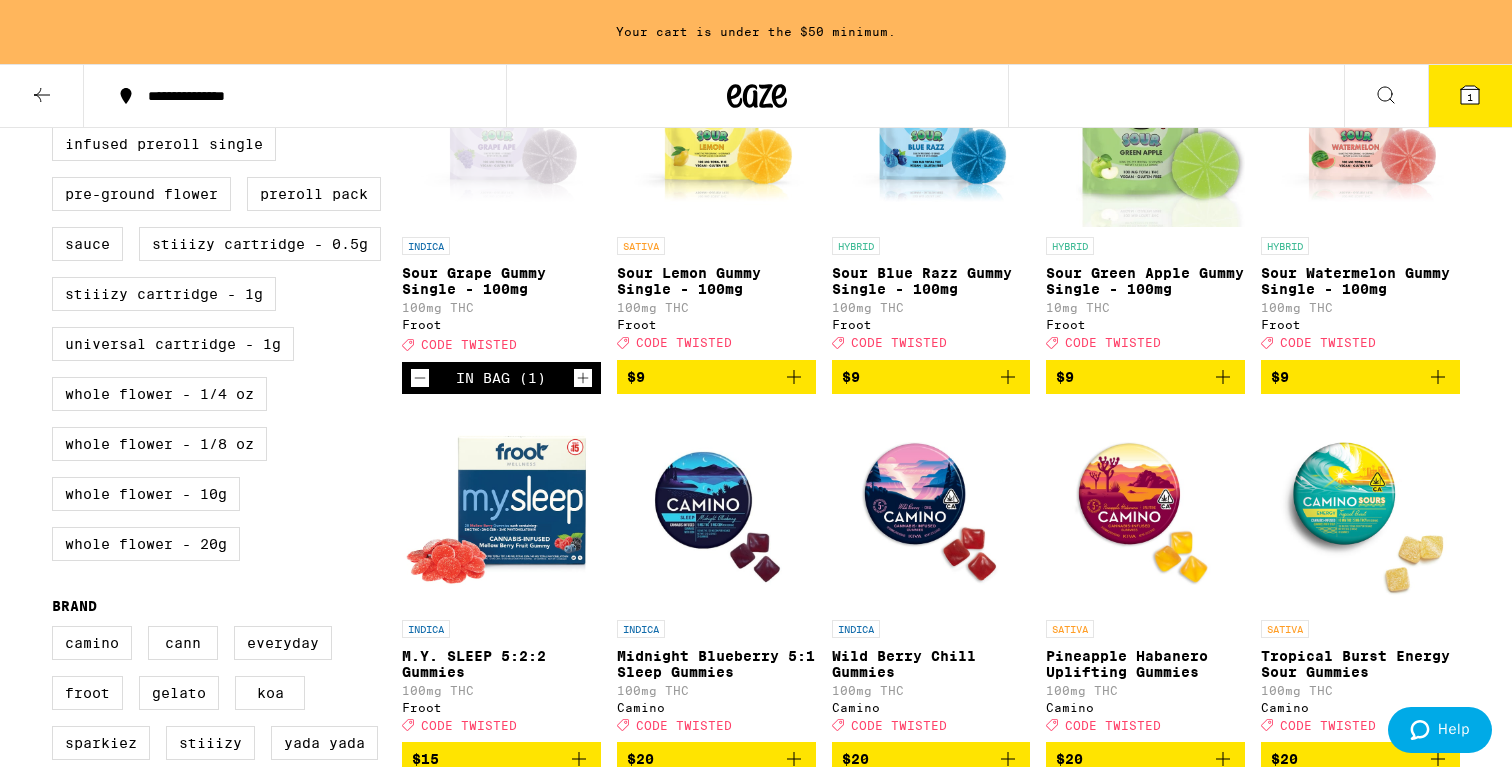 click on "$9" at bounding box center [716, 377] 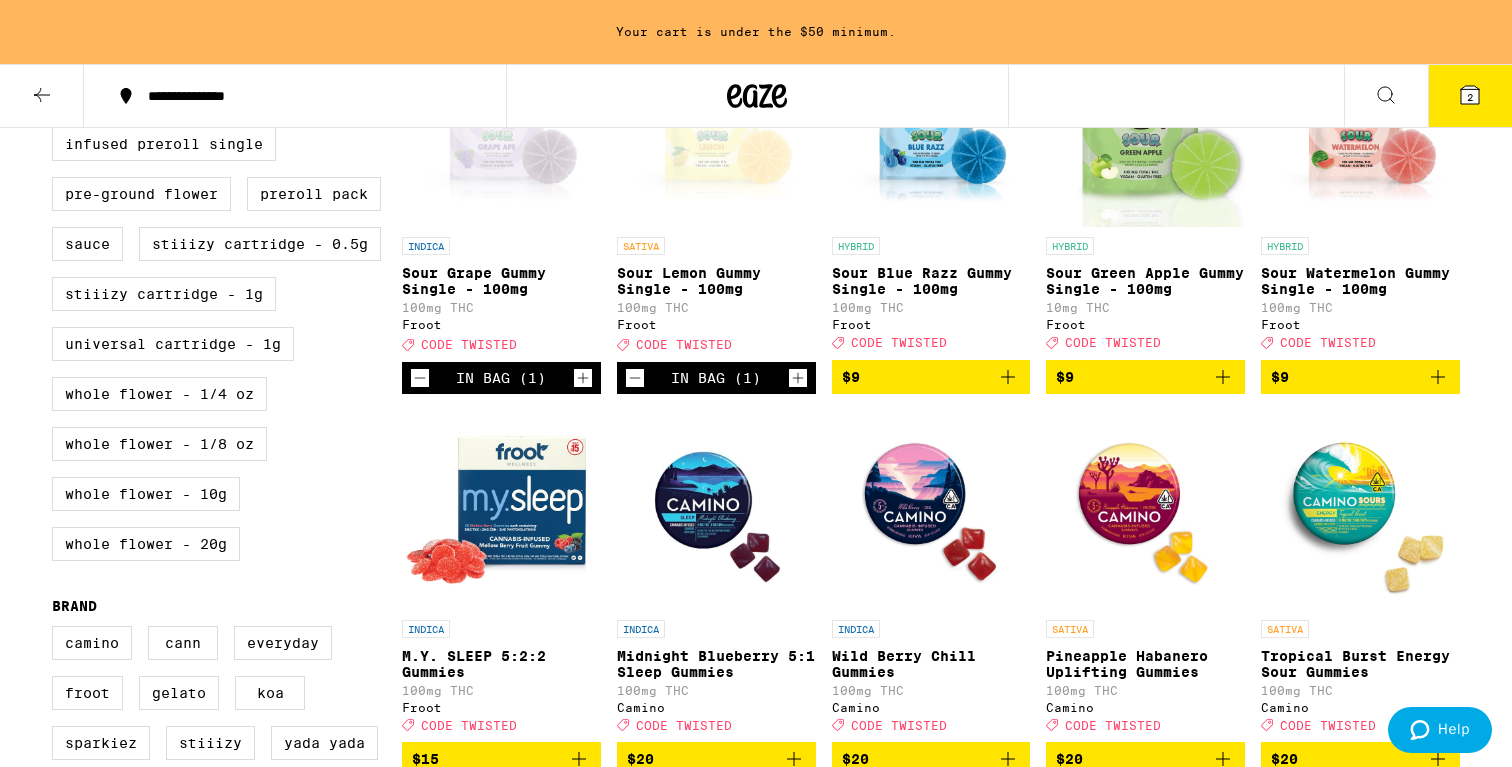 click on "HYBRID Sour Blue Razz Gummy Single - 100mg 100mg THC Froot Deal Created with Sketch. CODE TWISTED" at bounding box center [931, 193] 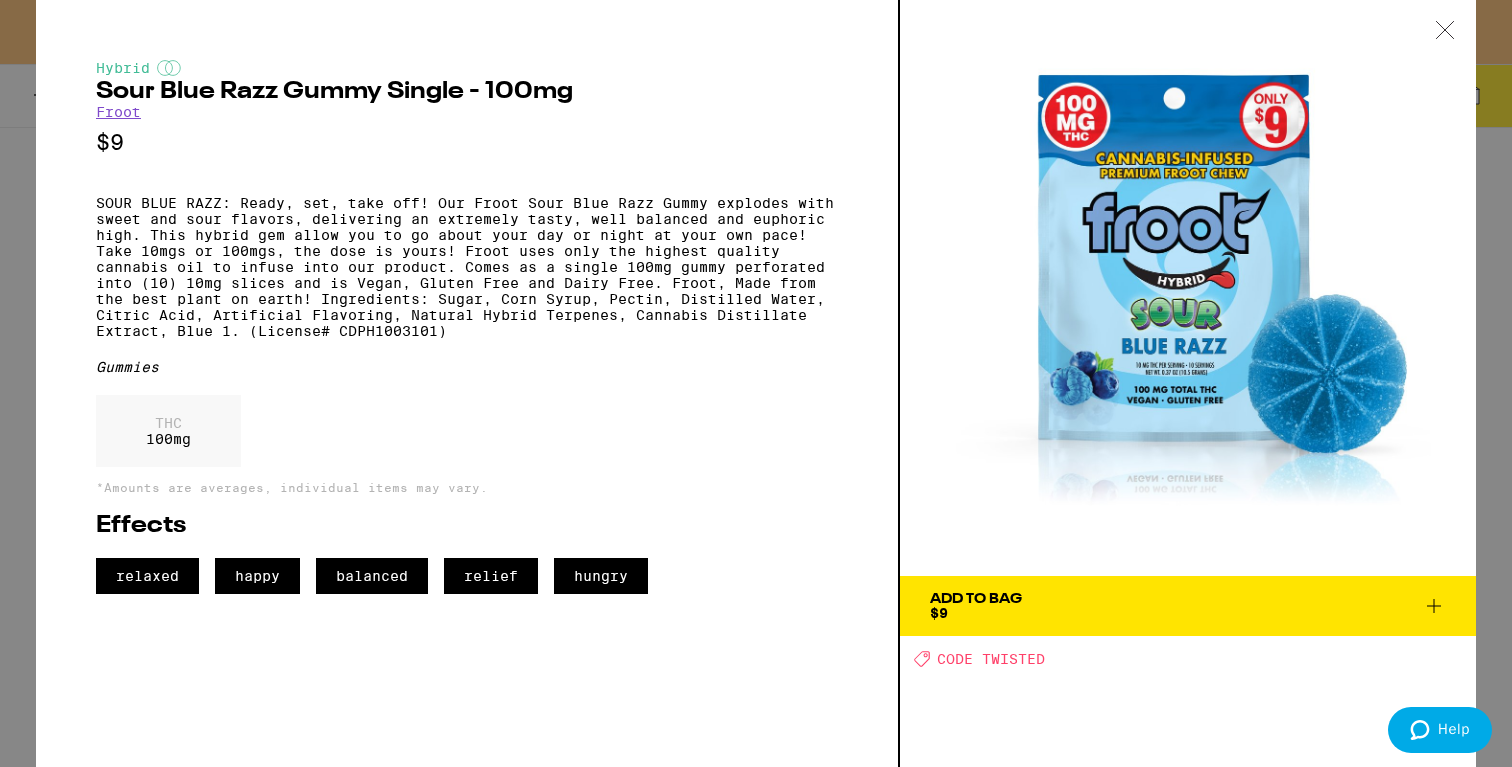 click 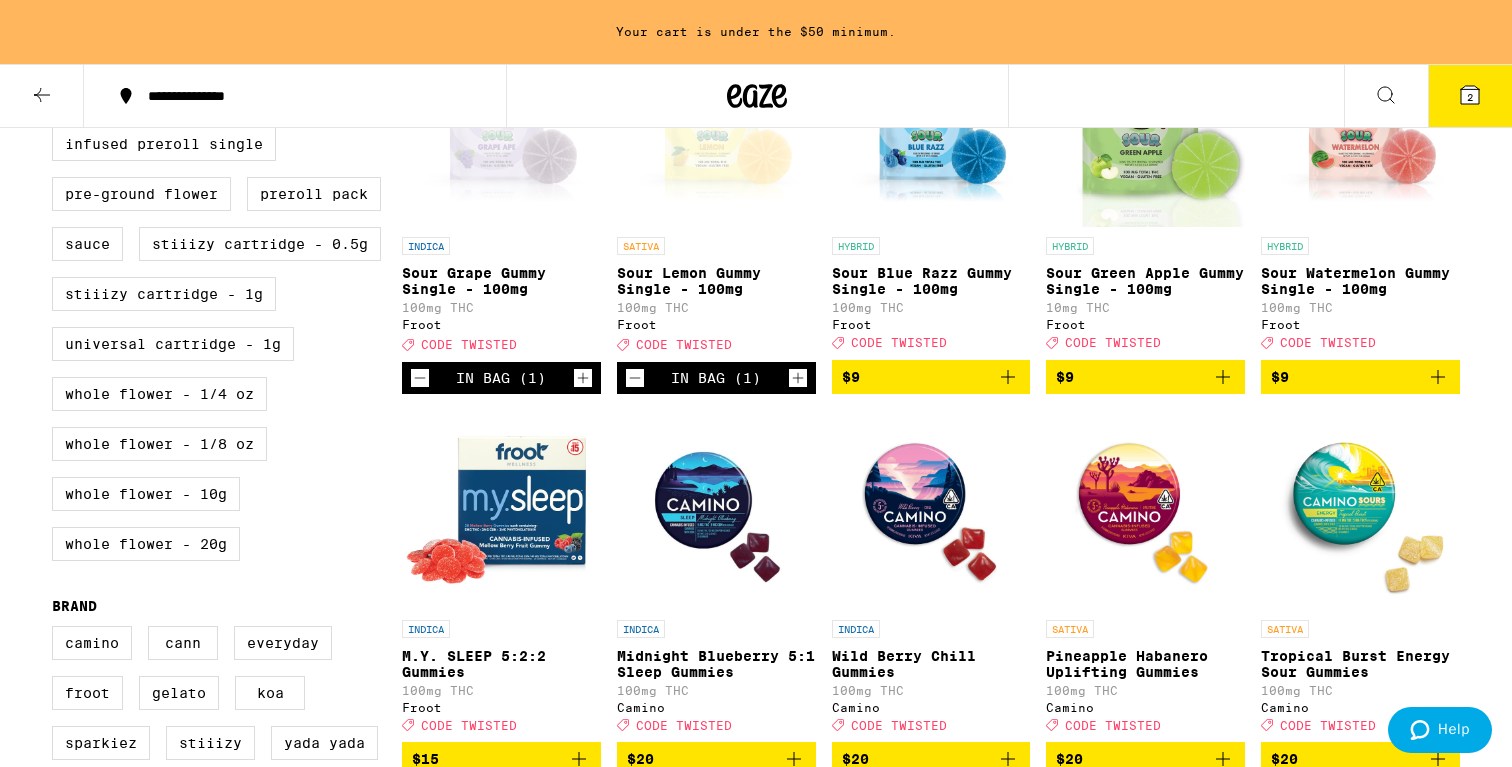click on "$9" at bounding box center (931, 377) 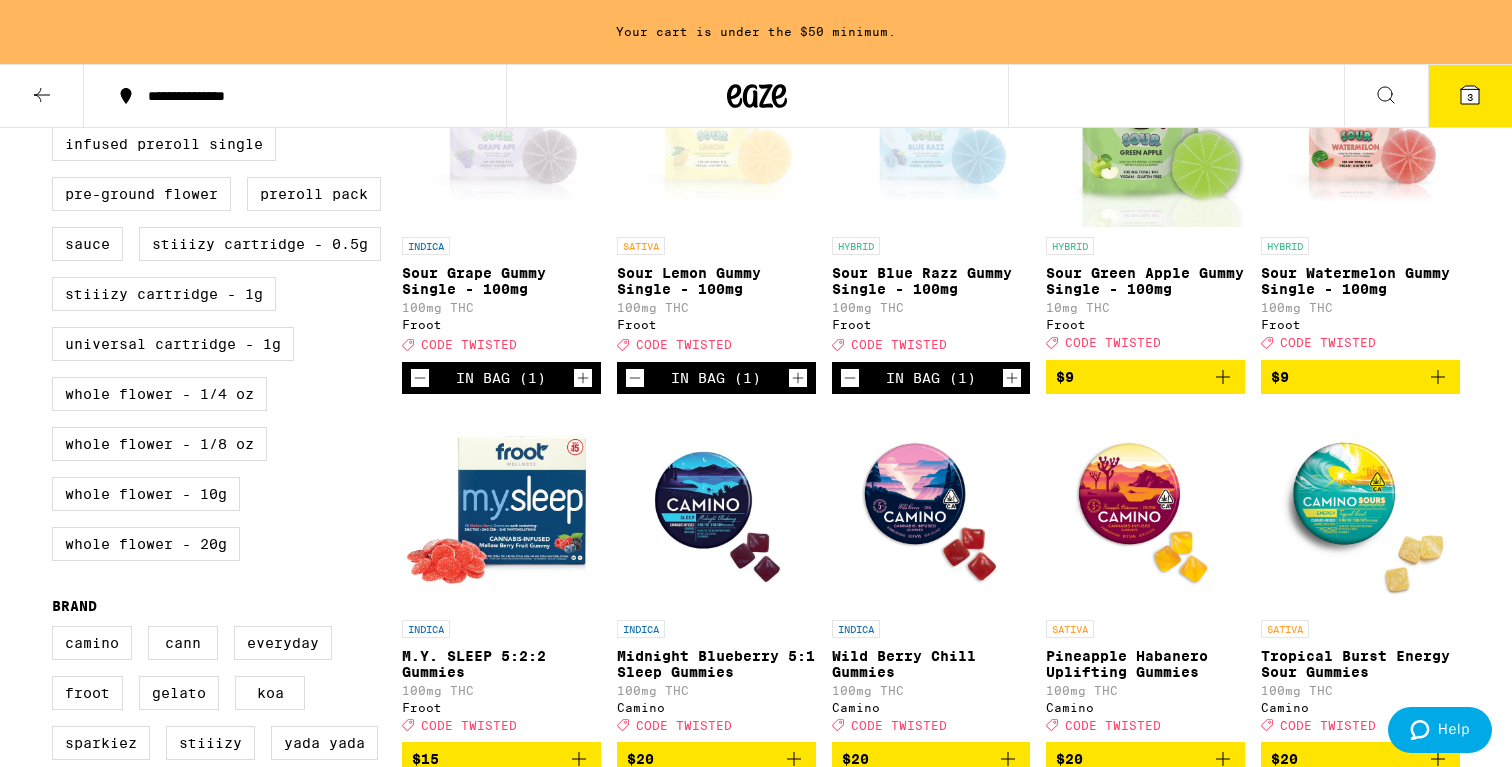 click on "$9" at bounding box center (1145, 377) 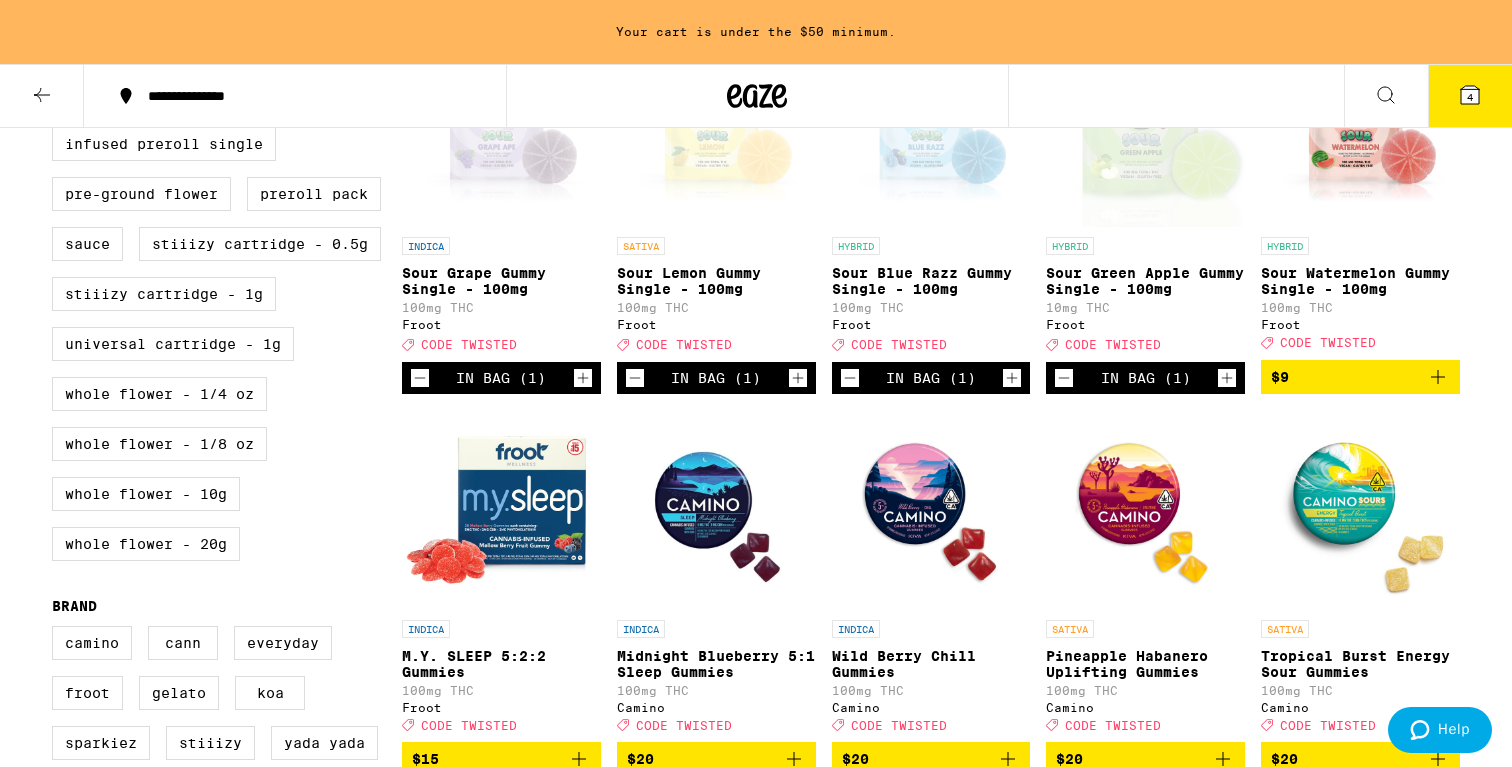 click on "$9" at bounding box center (1360, 377) 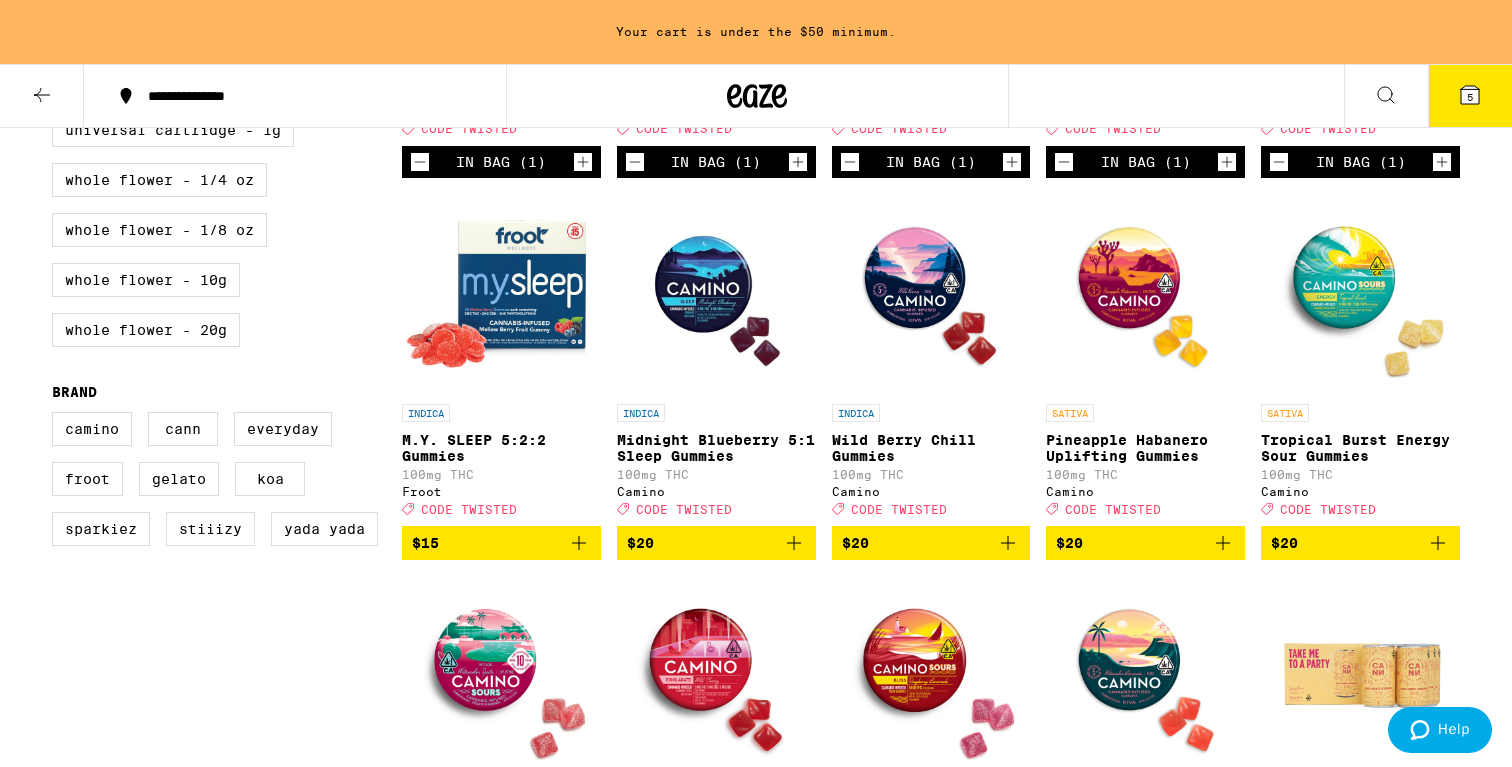 scroll, scrollTop: 923, scrollLeft: 0, axis: vertical 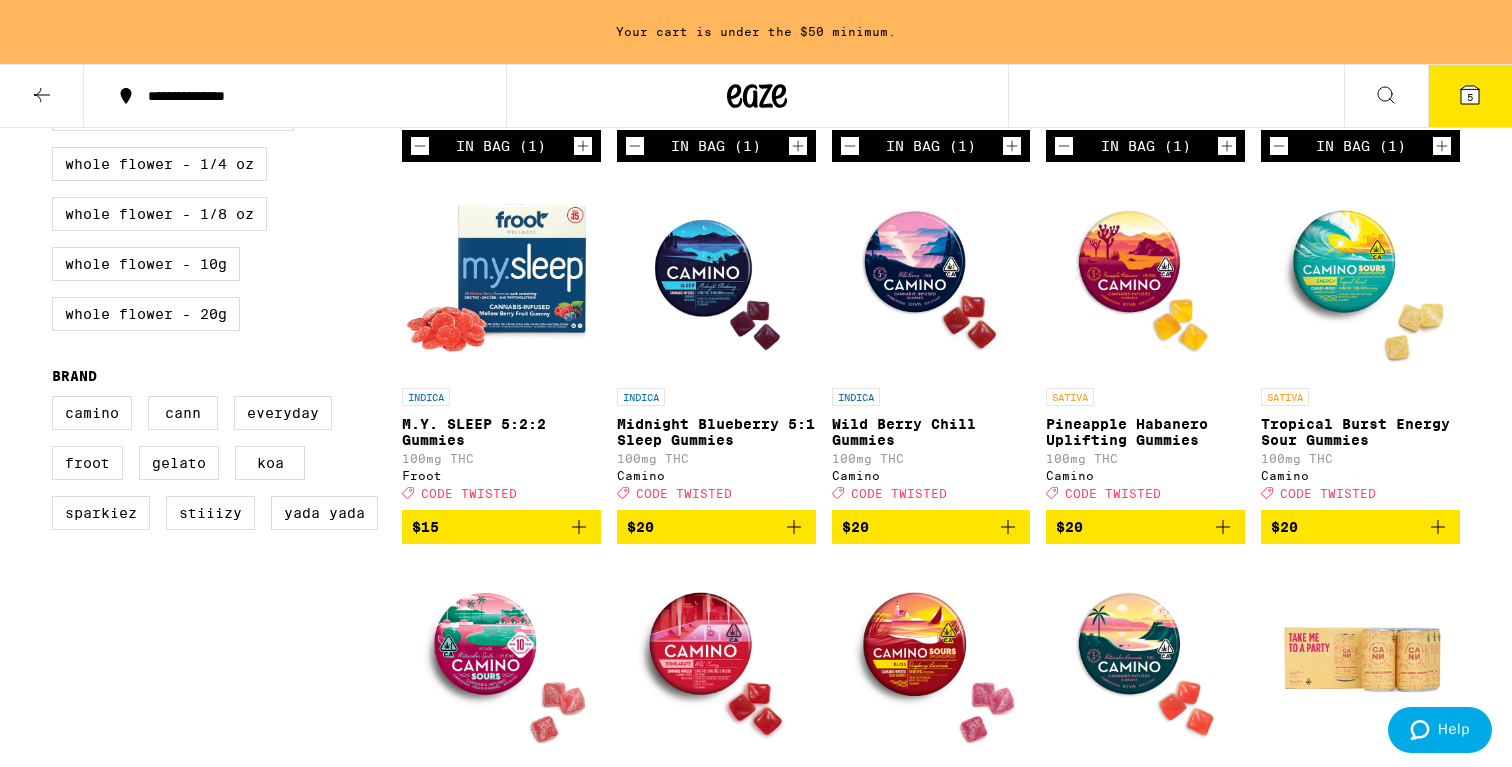 click on "$20" at bounding box center (1284, 527) 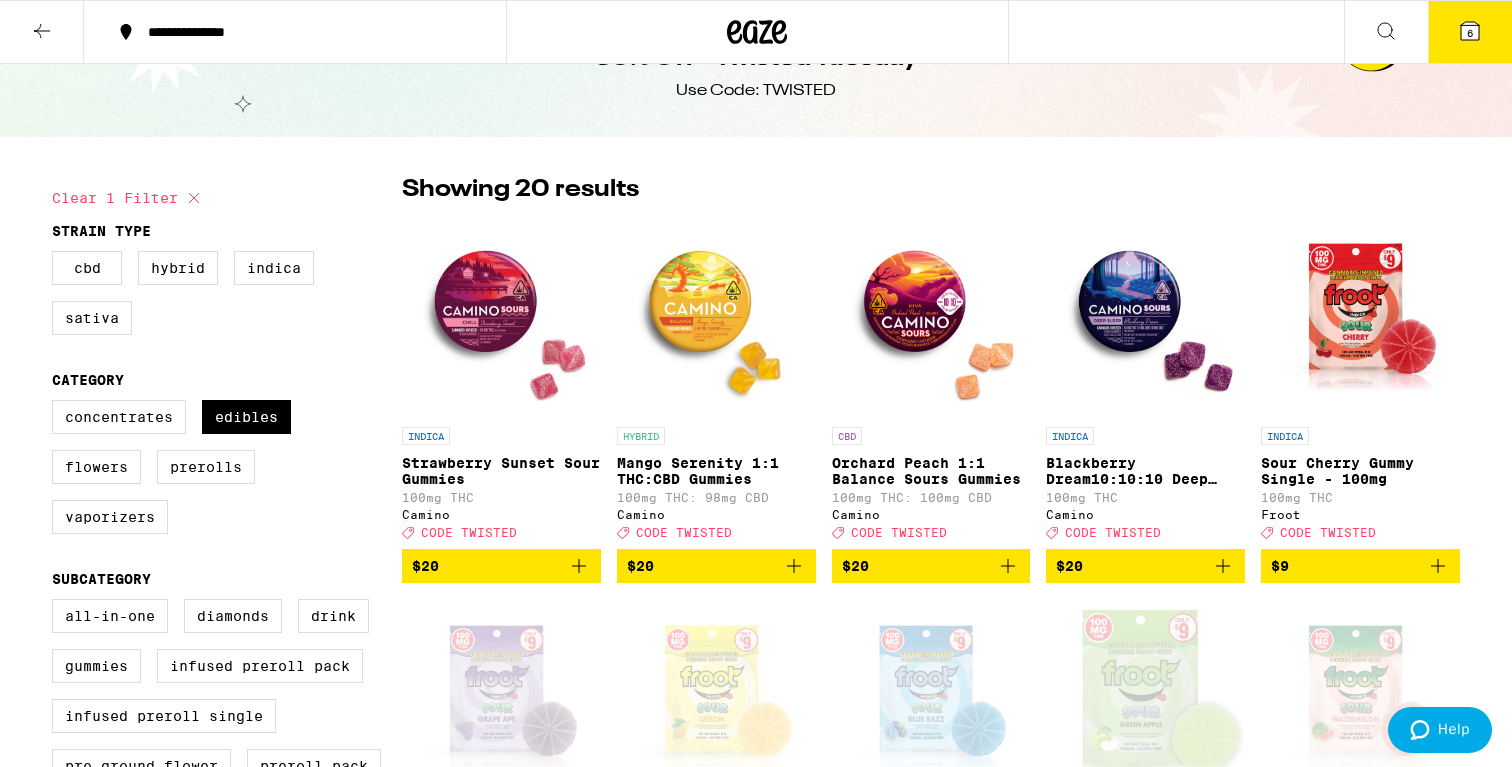 scroll, scrollTop: 45, scrollLeft: 0, axis: vertical 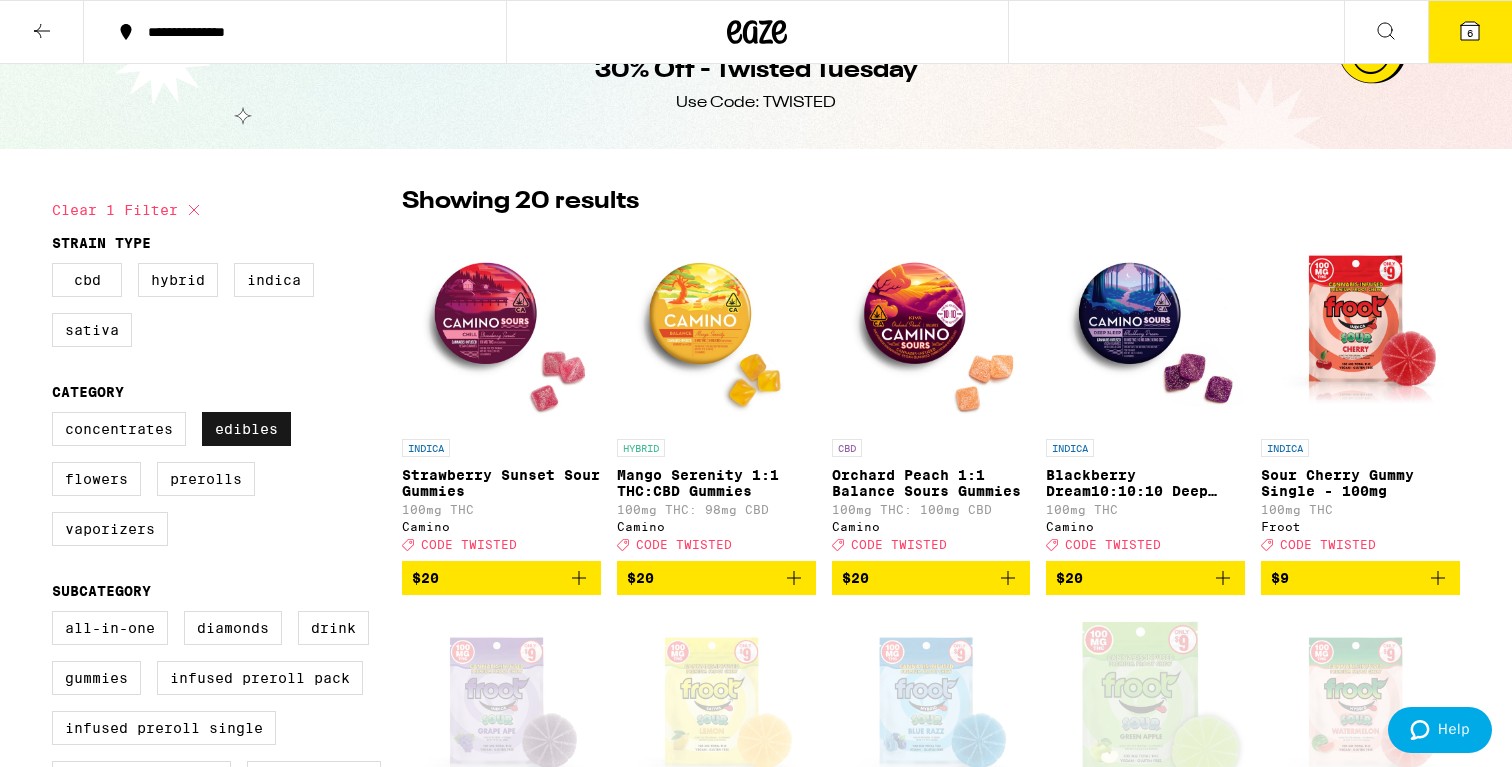 click on "Edibles" at bounding box center [246, 429] 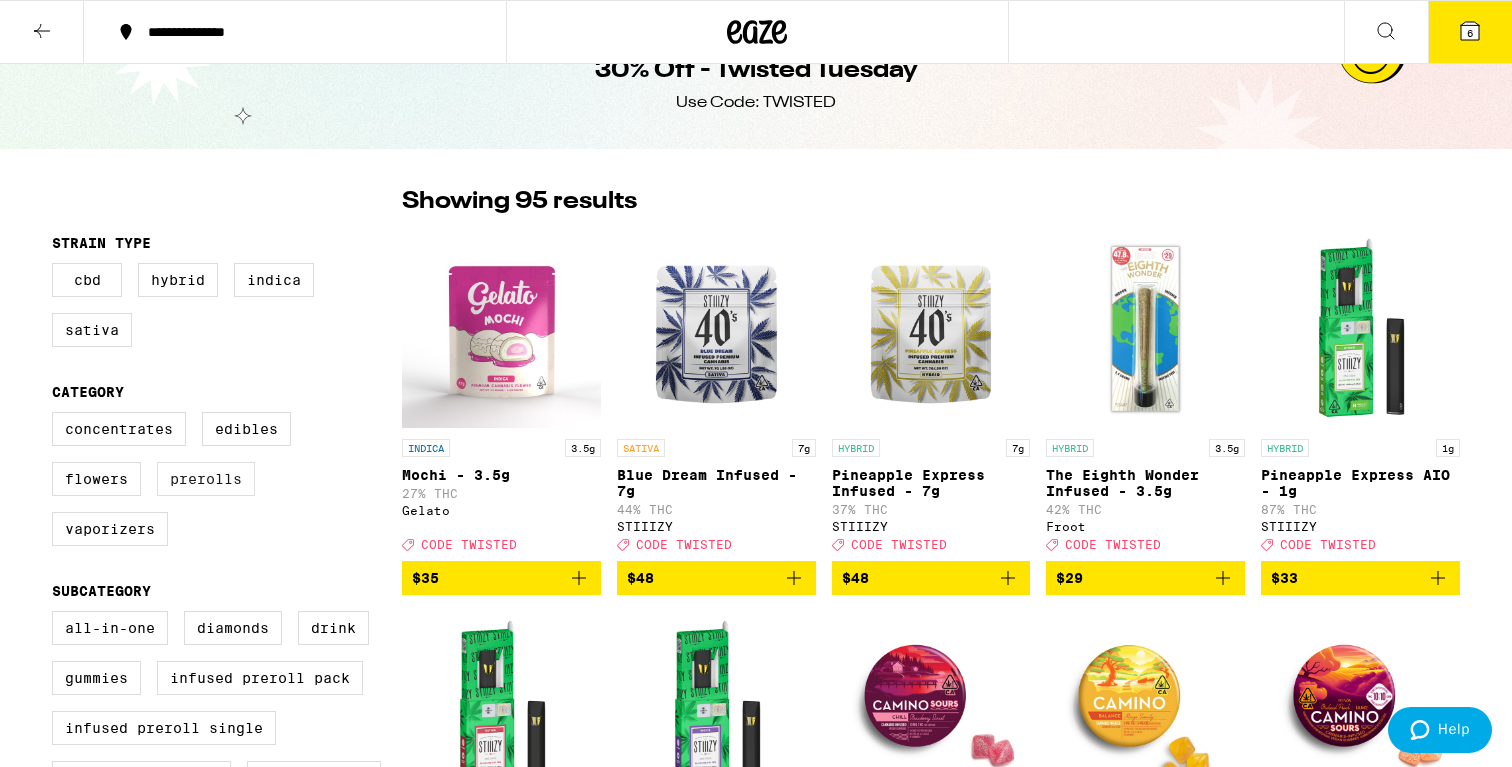 click on "Prerolls" at bounding box center (206, 479) 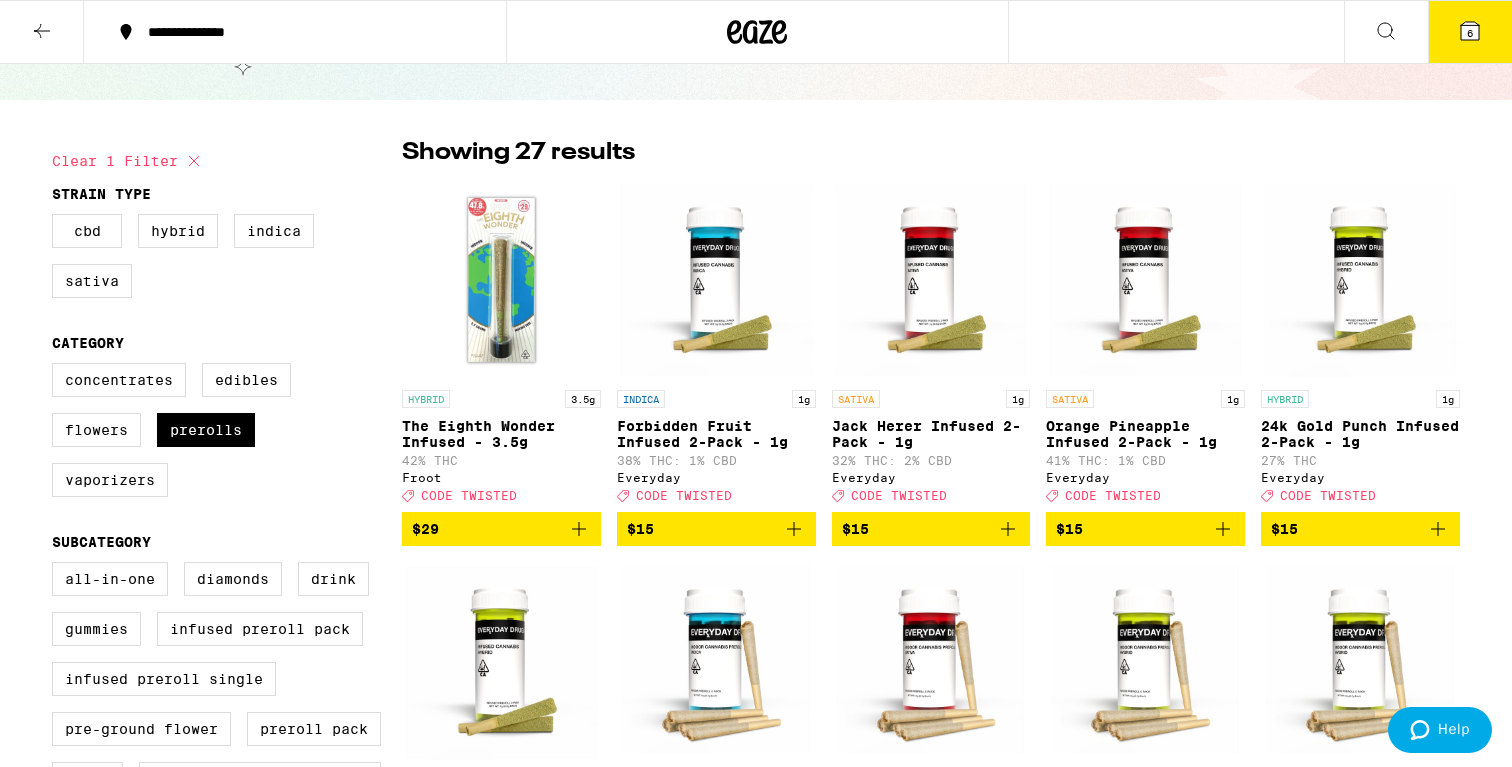 scroll, scrollTop: 0, scrollLeft: 0, axis: both 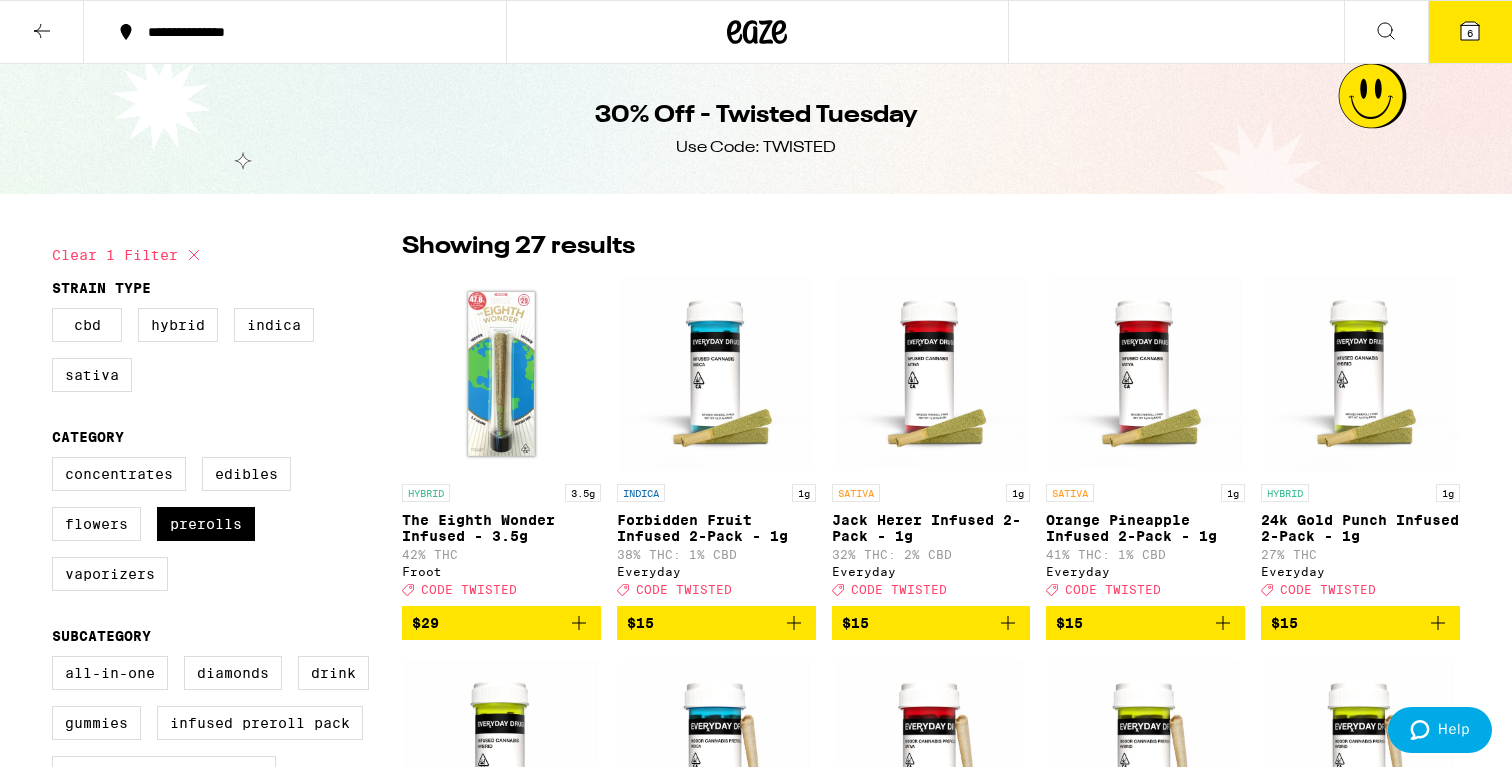 click 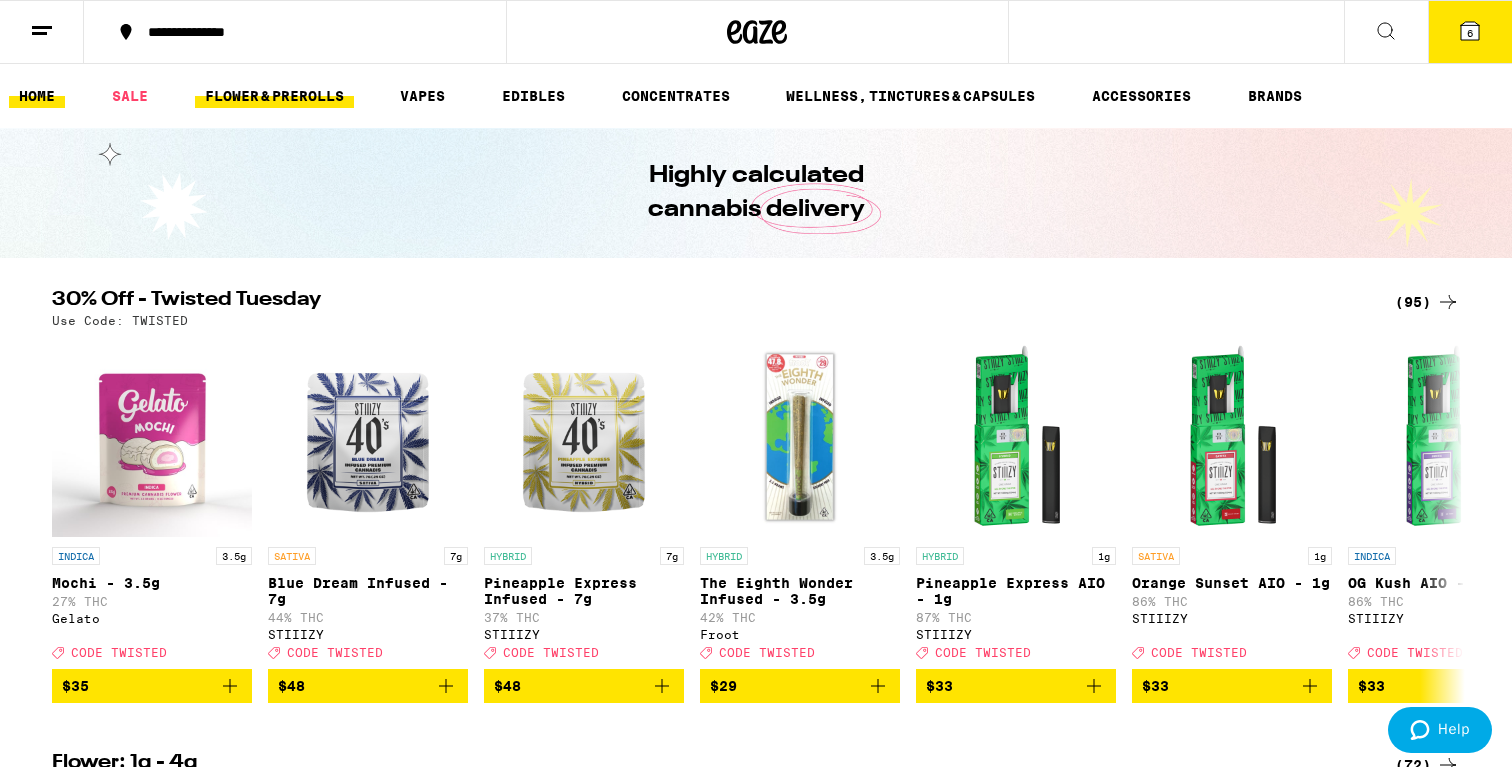 scroll, scrollTop: 0, scrollLeft: 0, axis: both 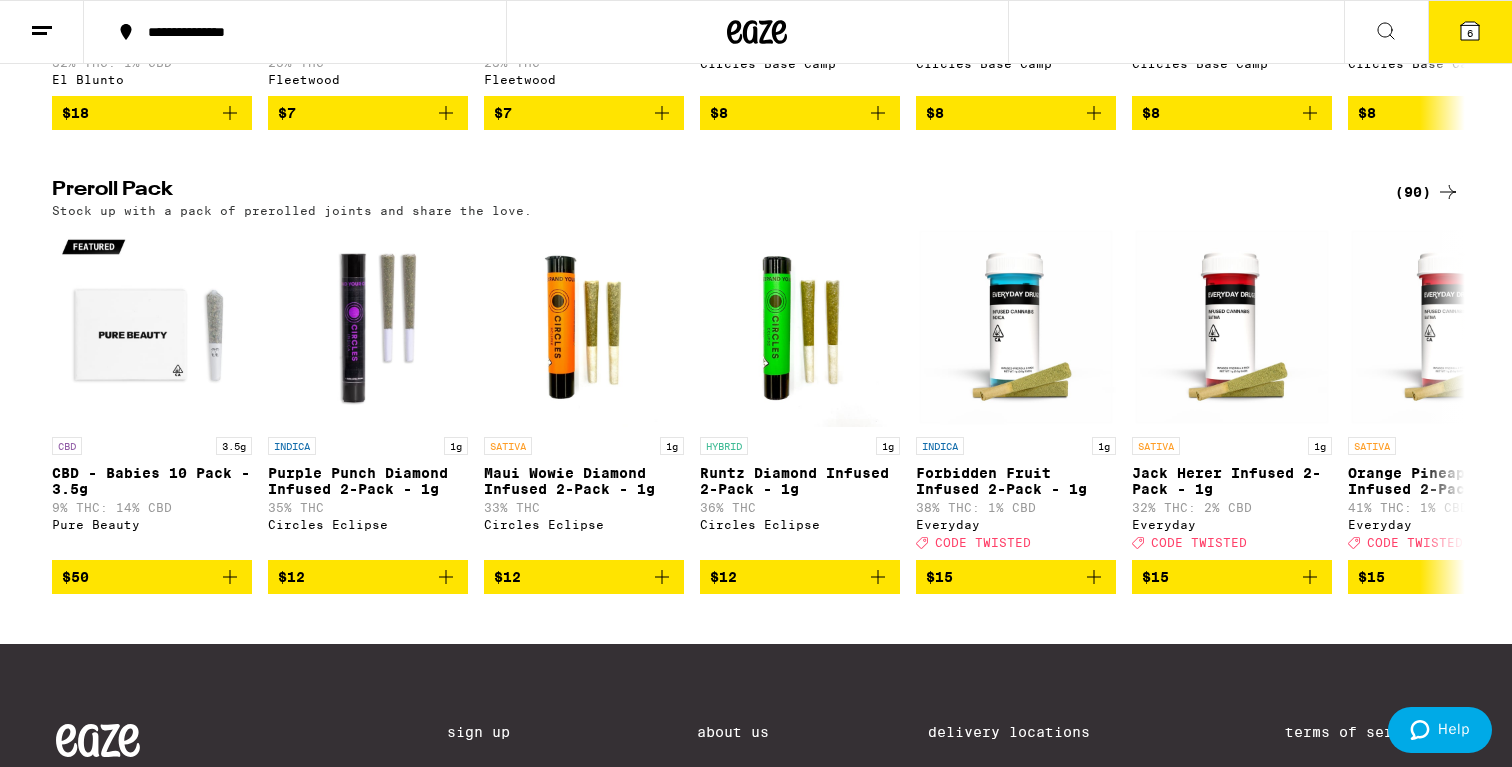 click 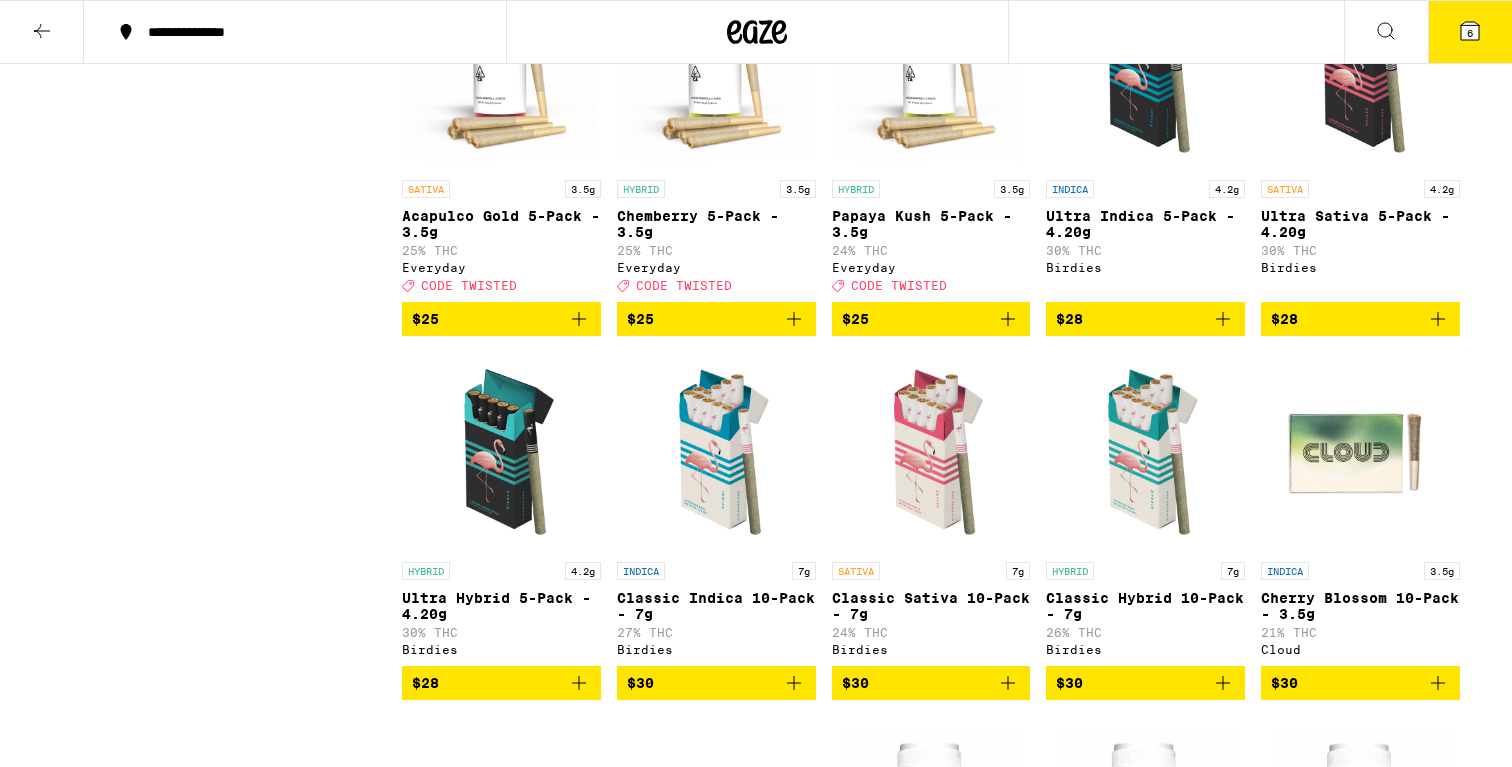 scroll, scrollTop: 0, scrollLeft: 0, axis: both 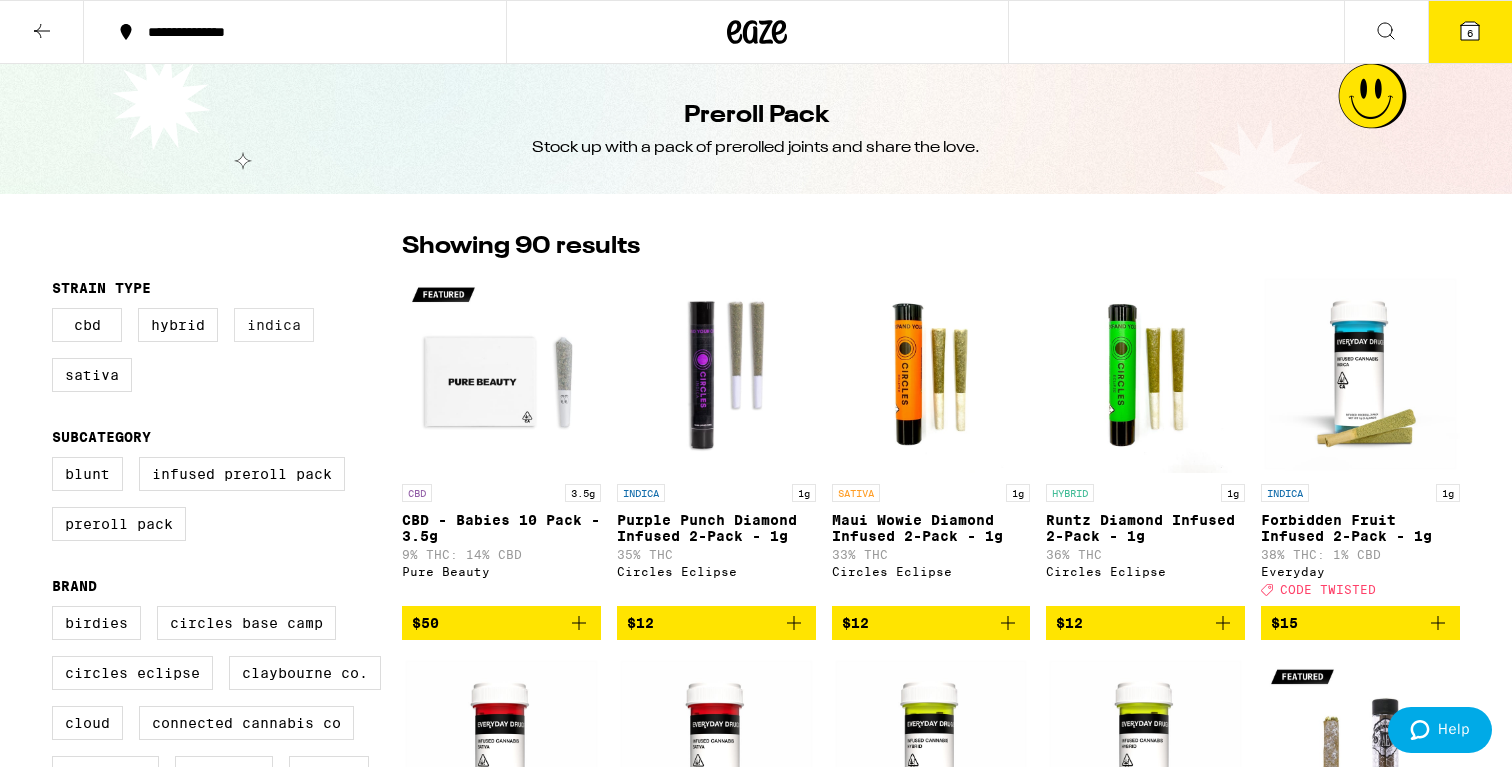 click on "Indica" at bounding box center (274, 325) 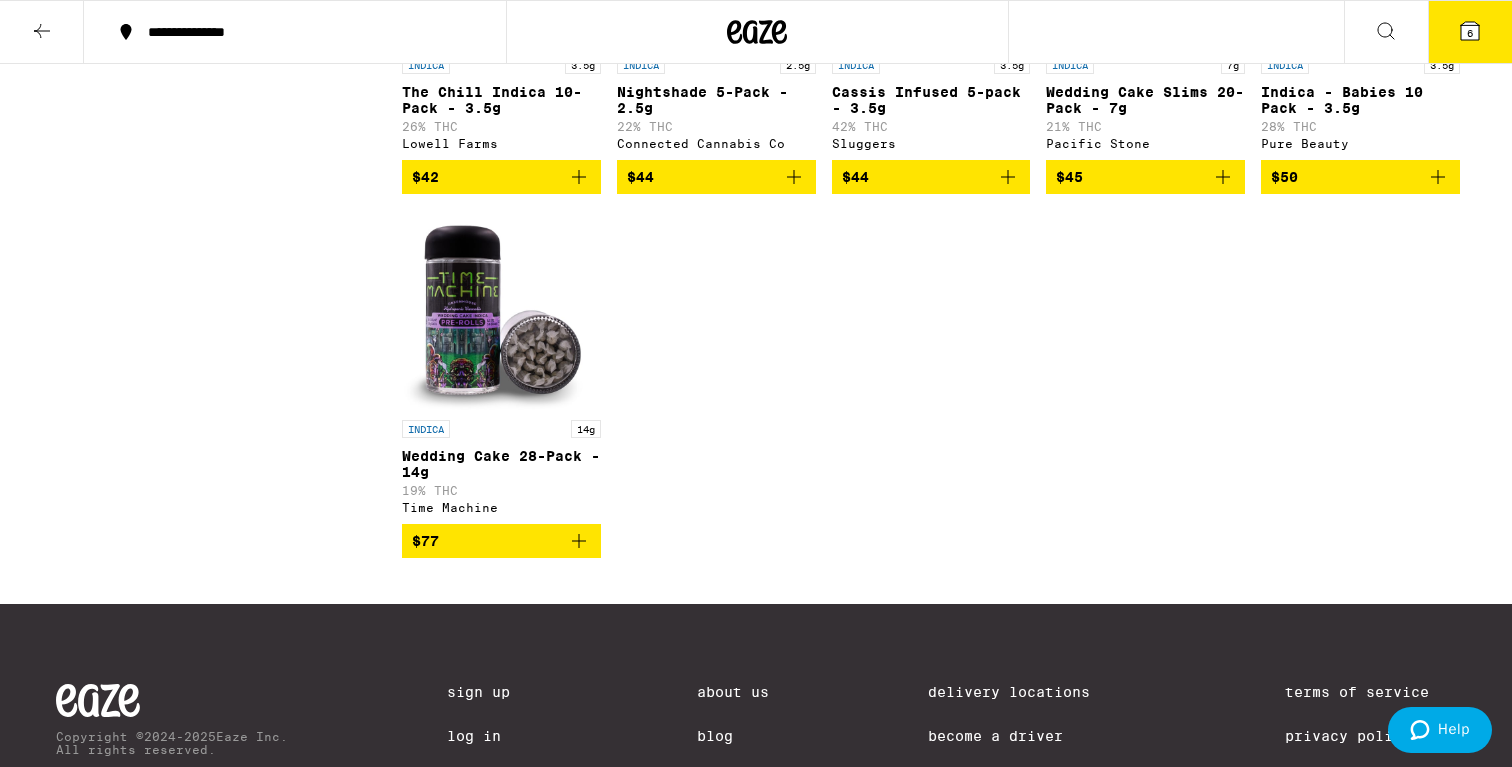 scroll, scrollTop: 2369, scrollLeft: 0, axis: vertical 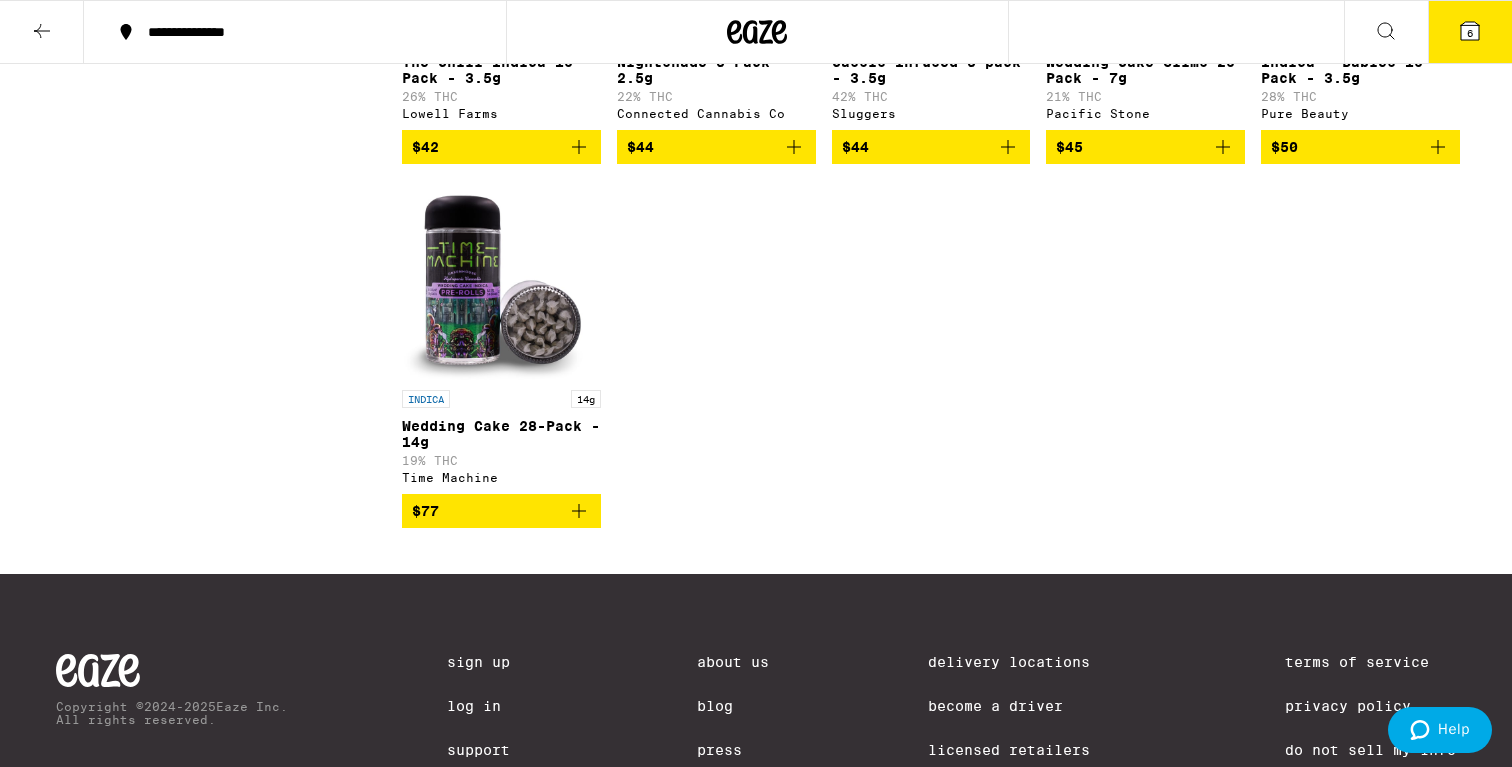 click 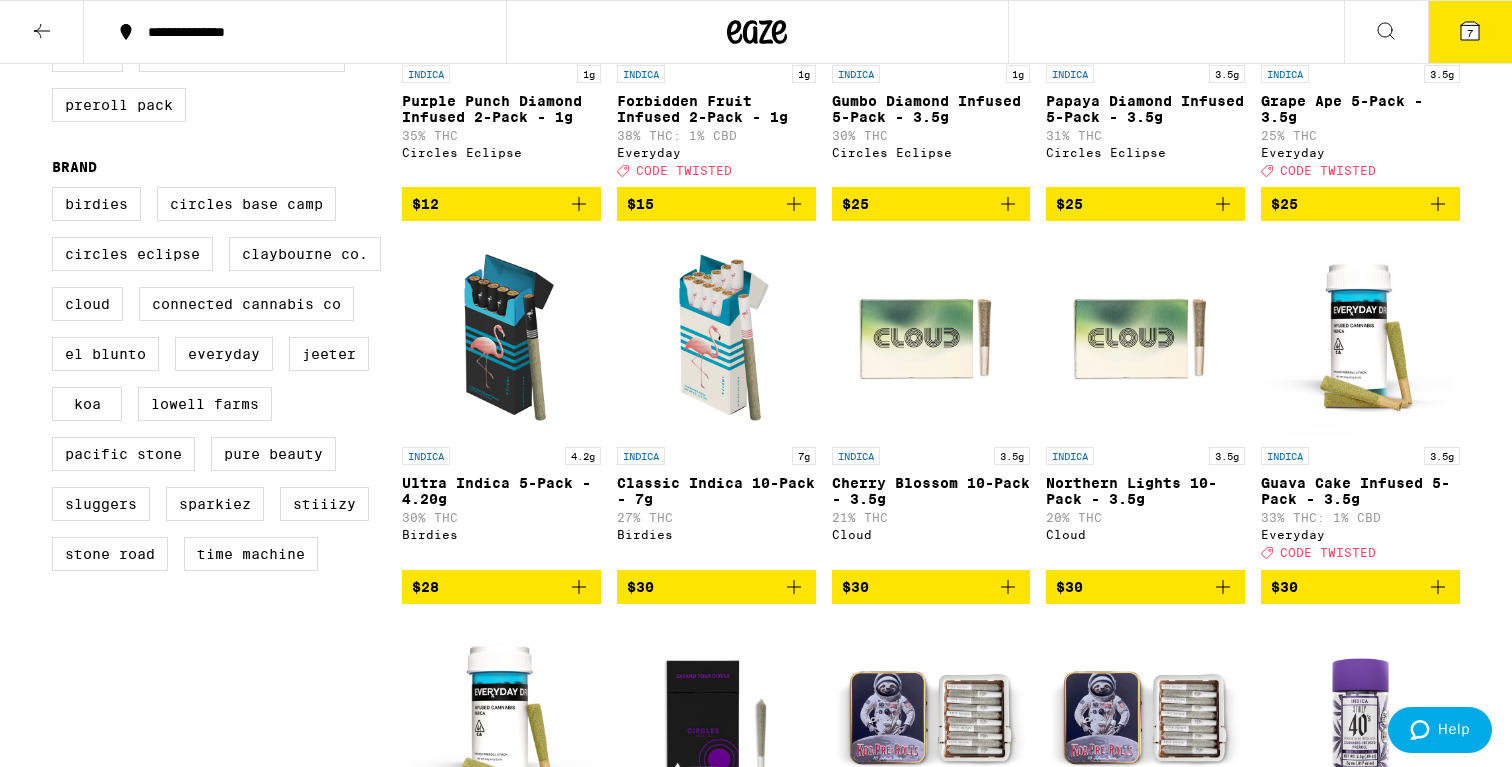 scroll, scrollTop: 0, scrollLeft: 0, axis: both 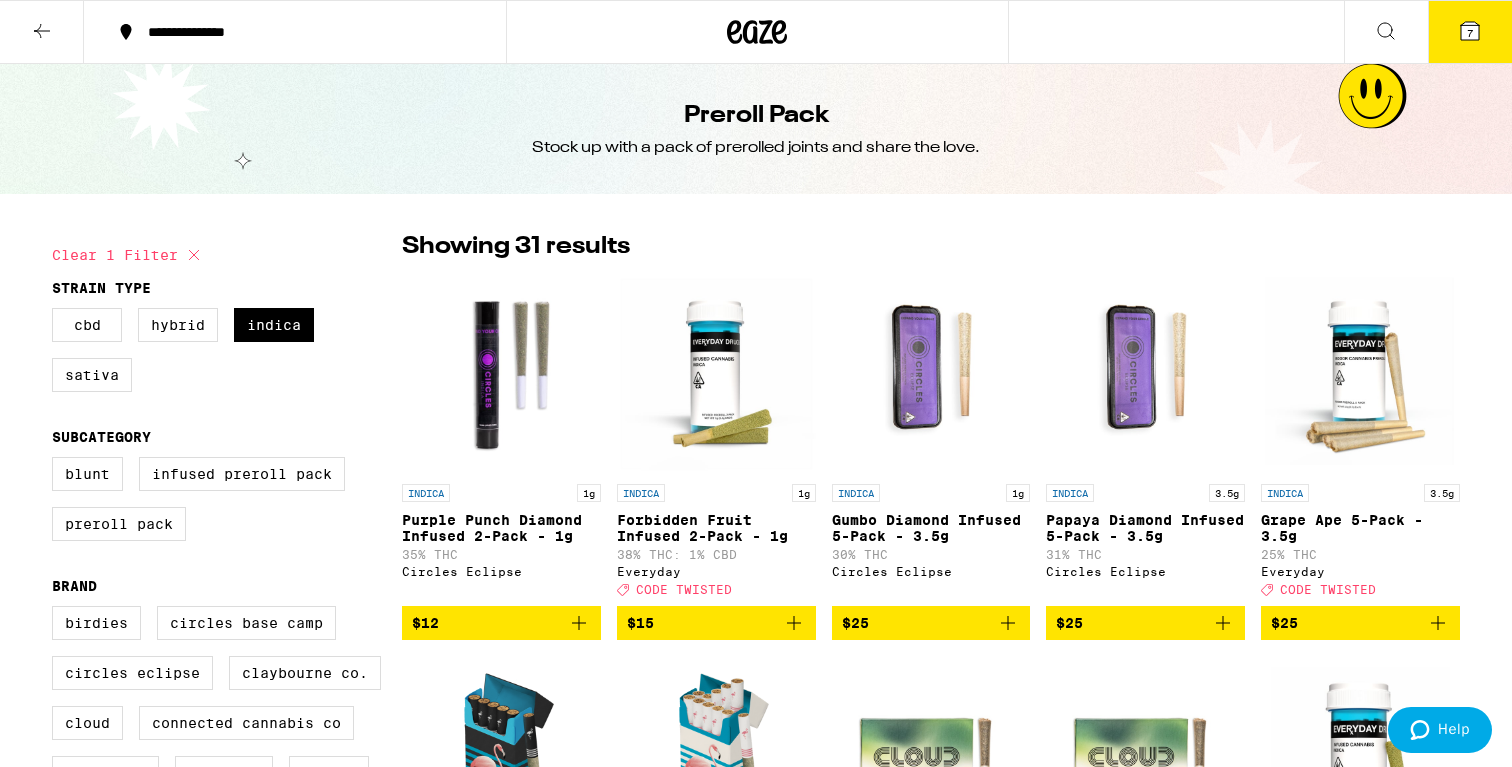 click 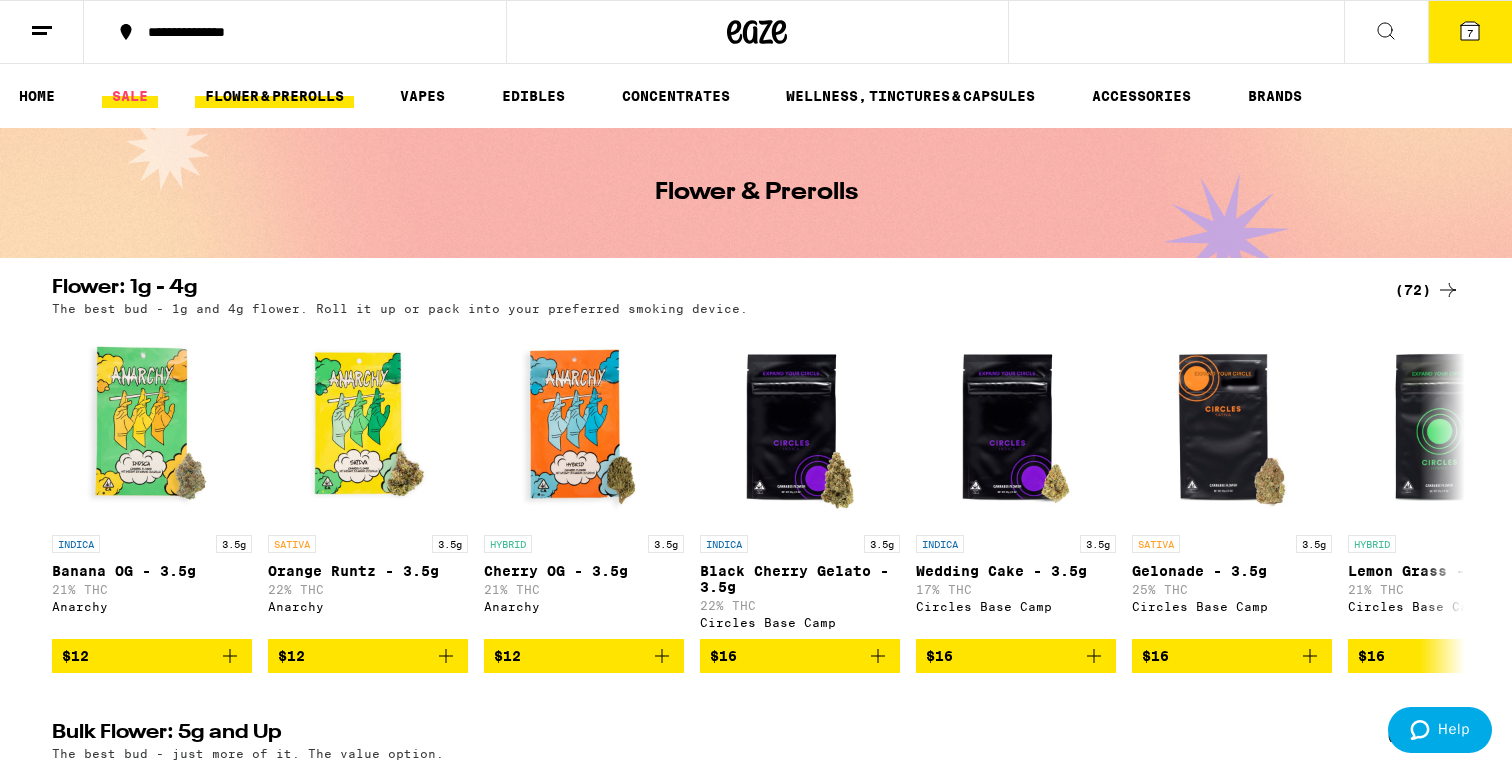 click on "SALE" at bounding box center (130, 96) 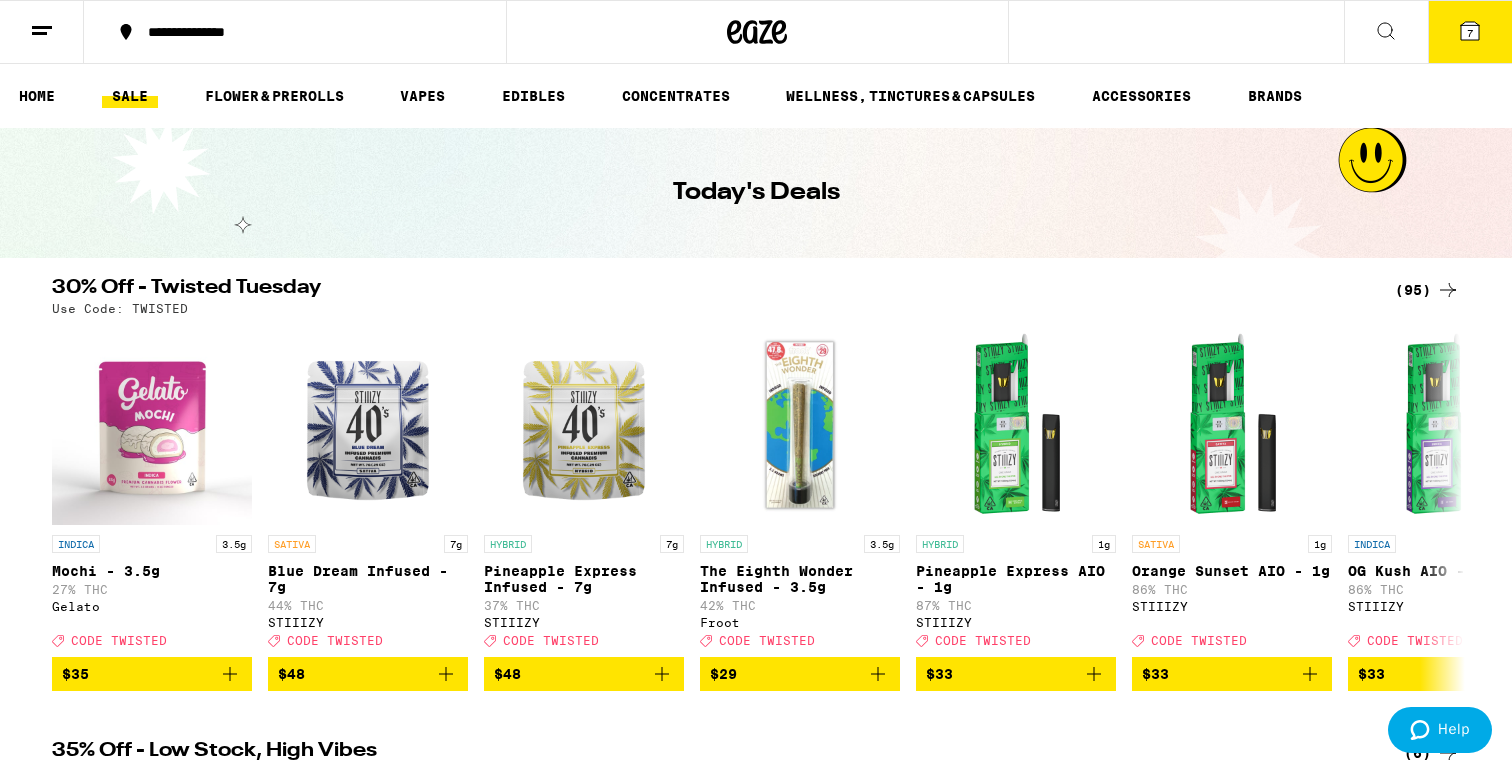 click 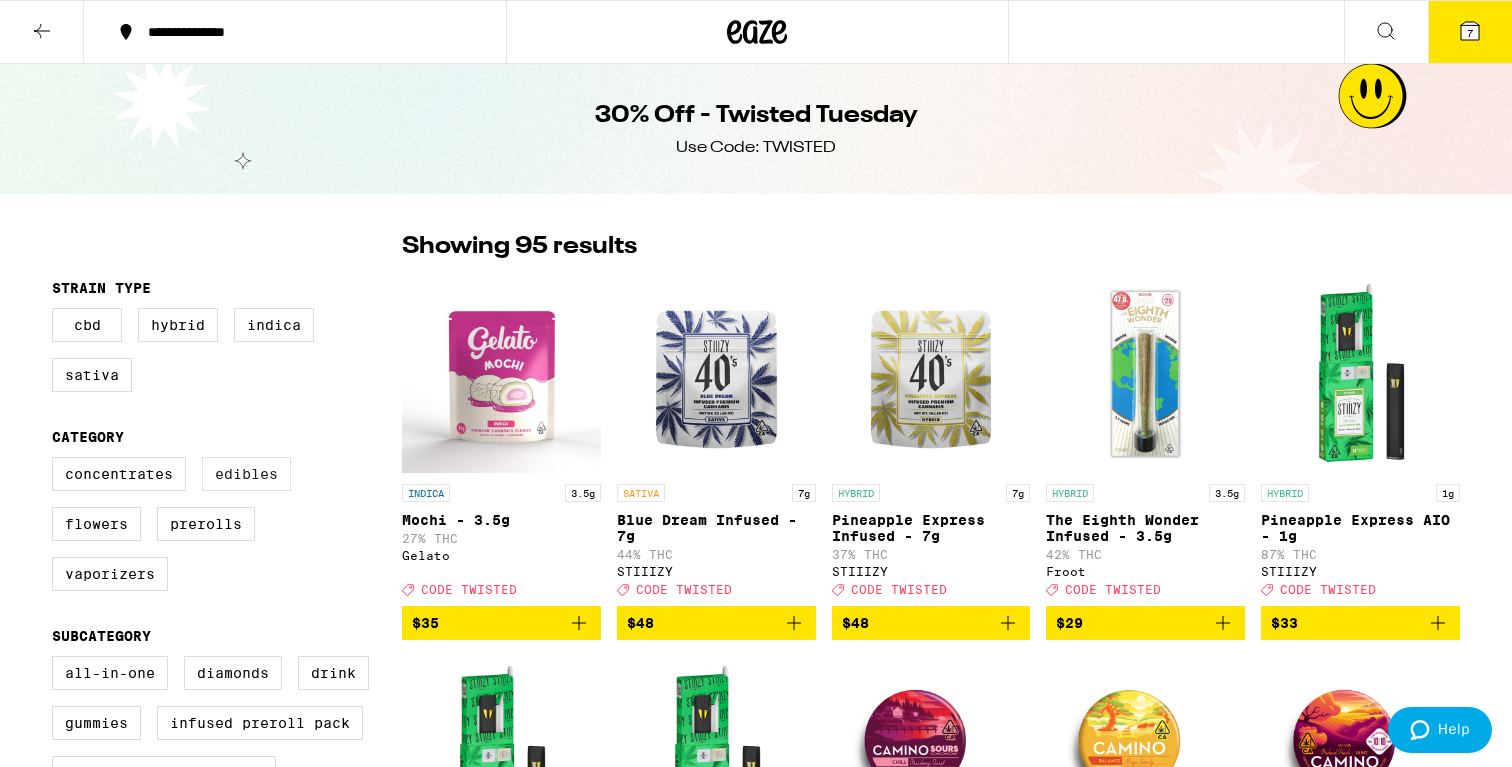 click on "Edibles" at bounding box center (246, 474) 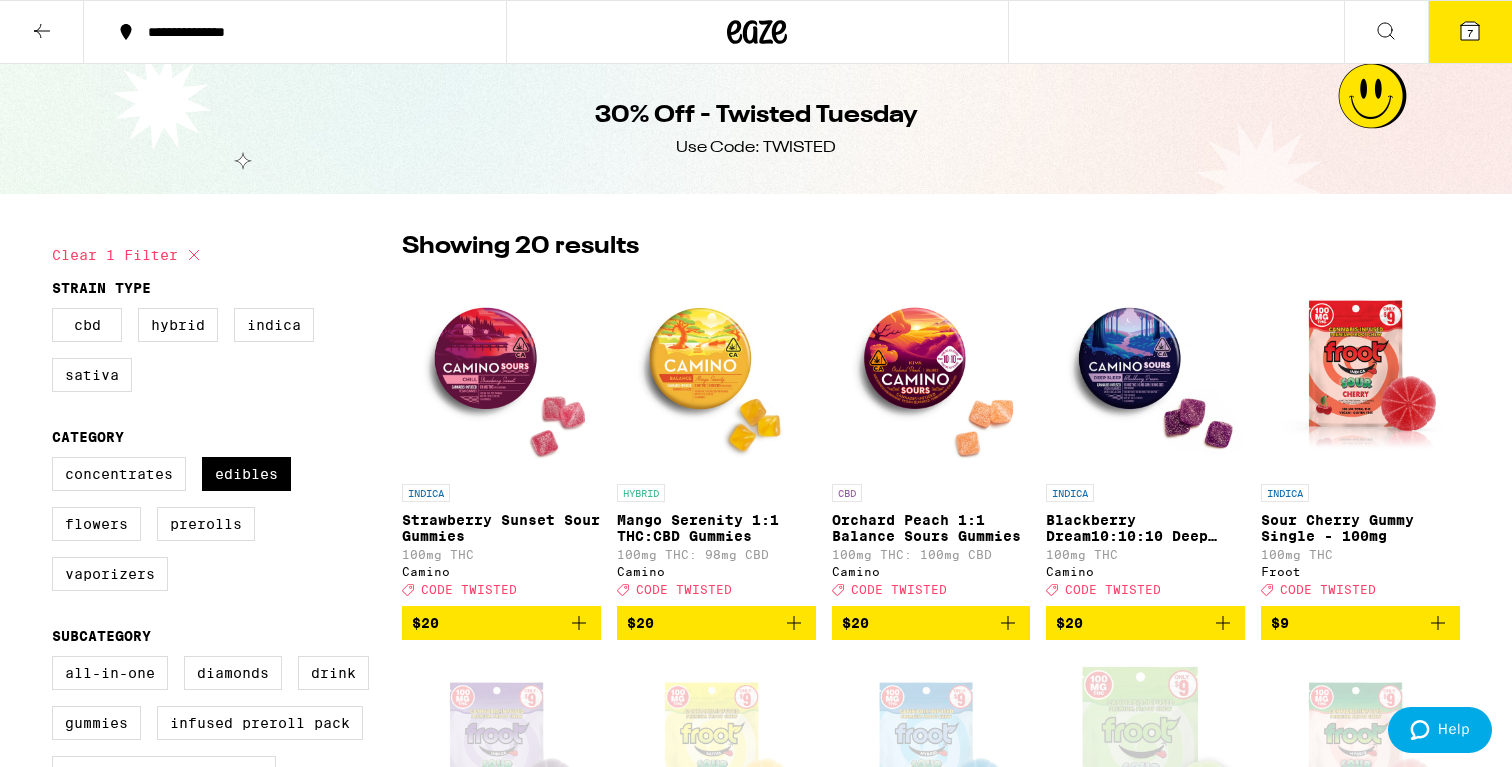 click on "$9" at bounding box center (1360, 623) 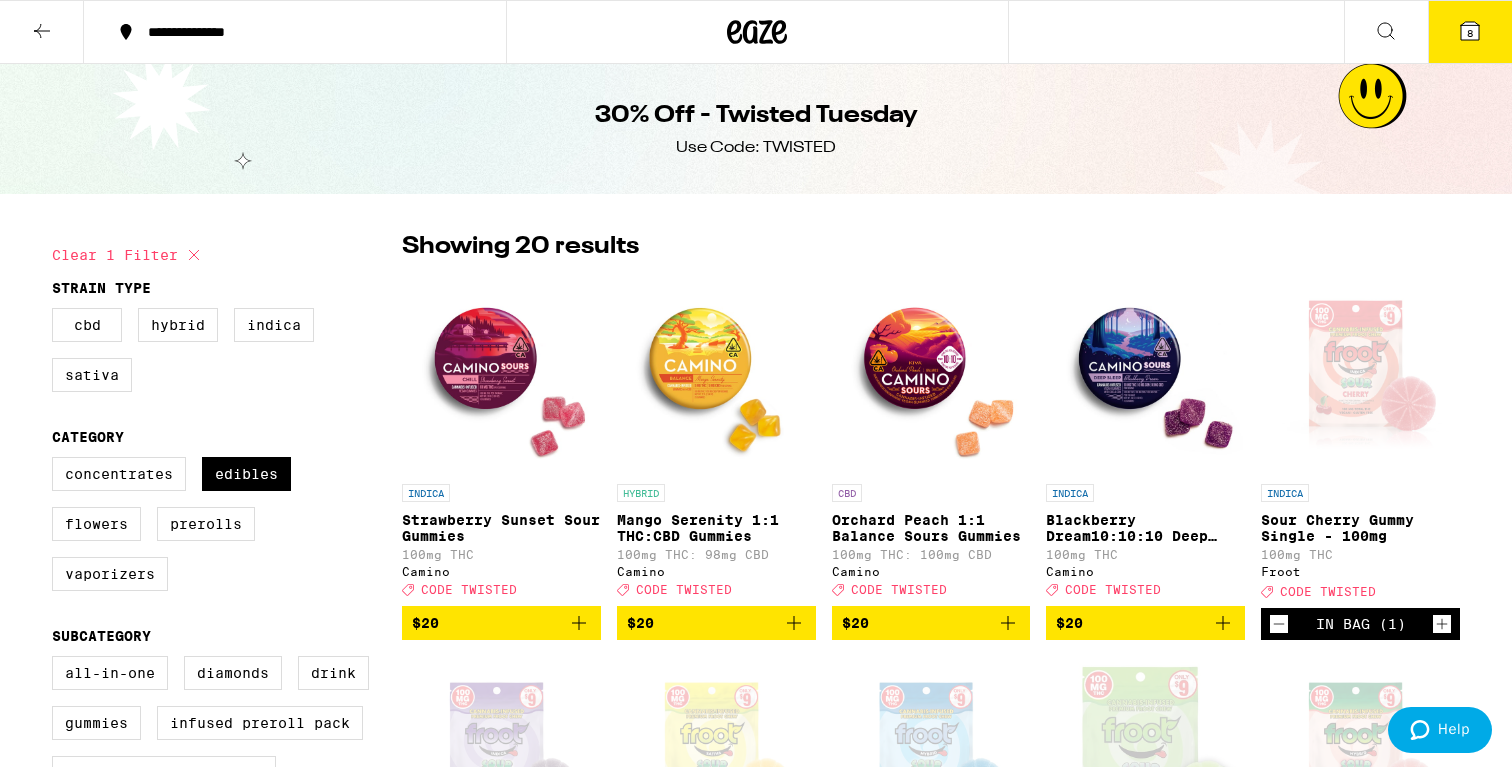 click 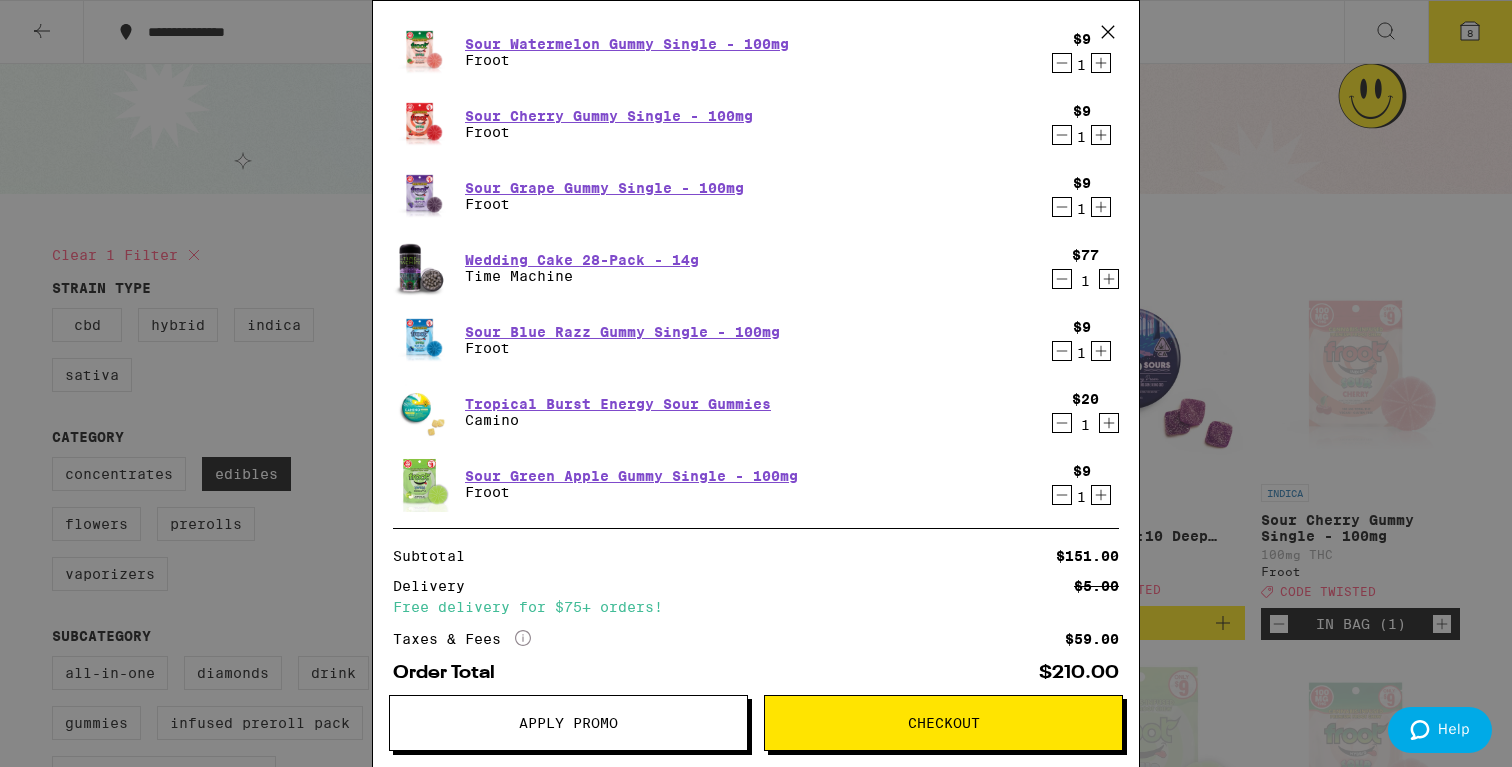 scroll, scrollTop: 0, scrollLeft: 0, axis: both 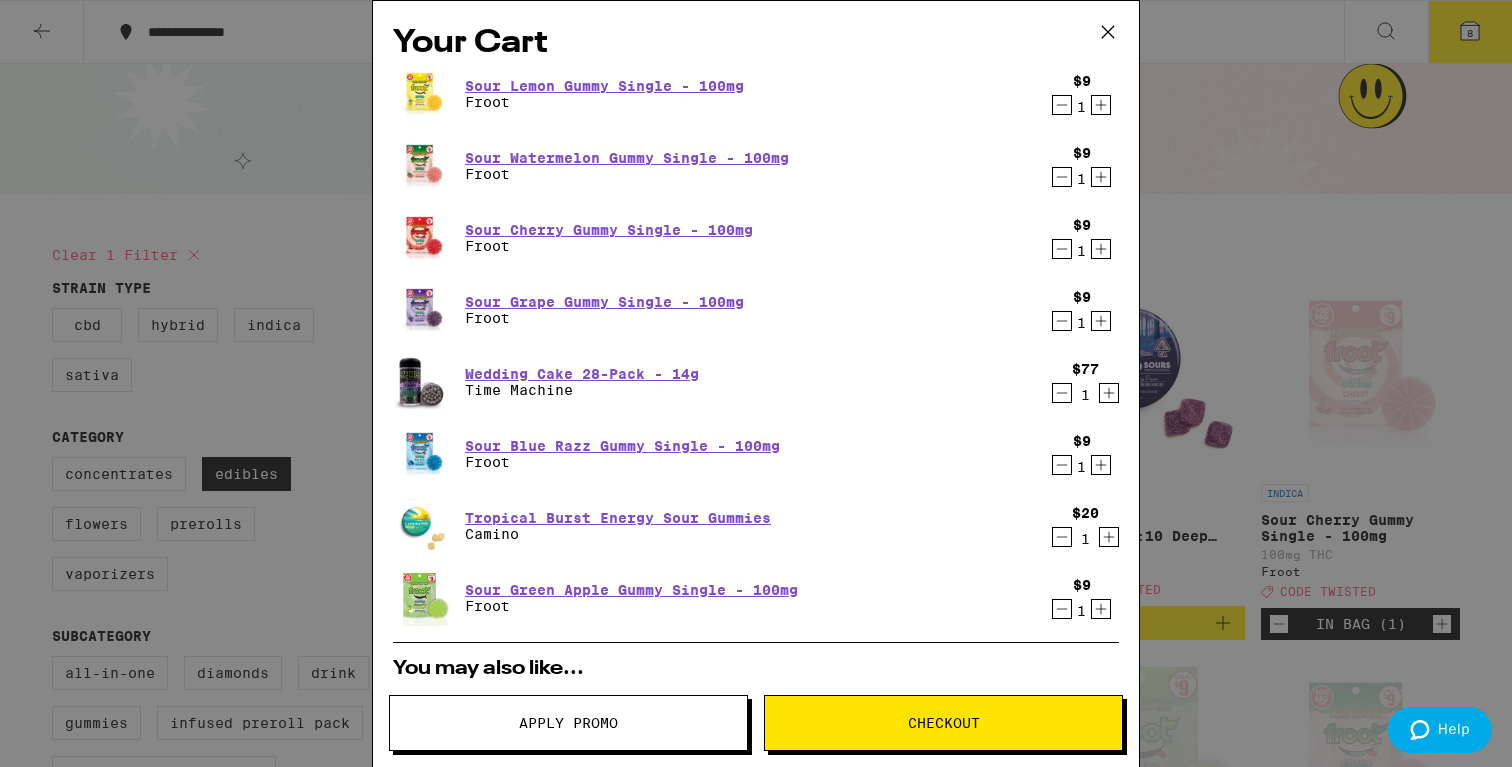 click 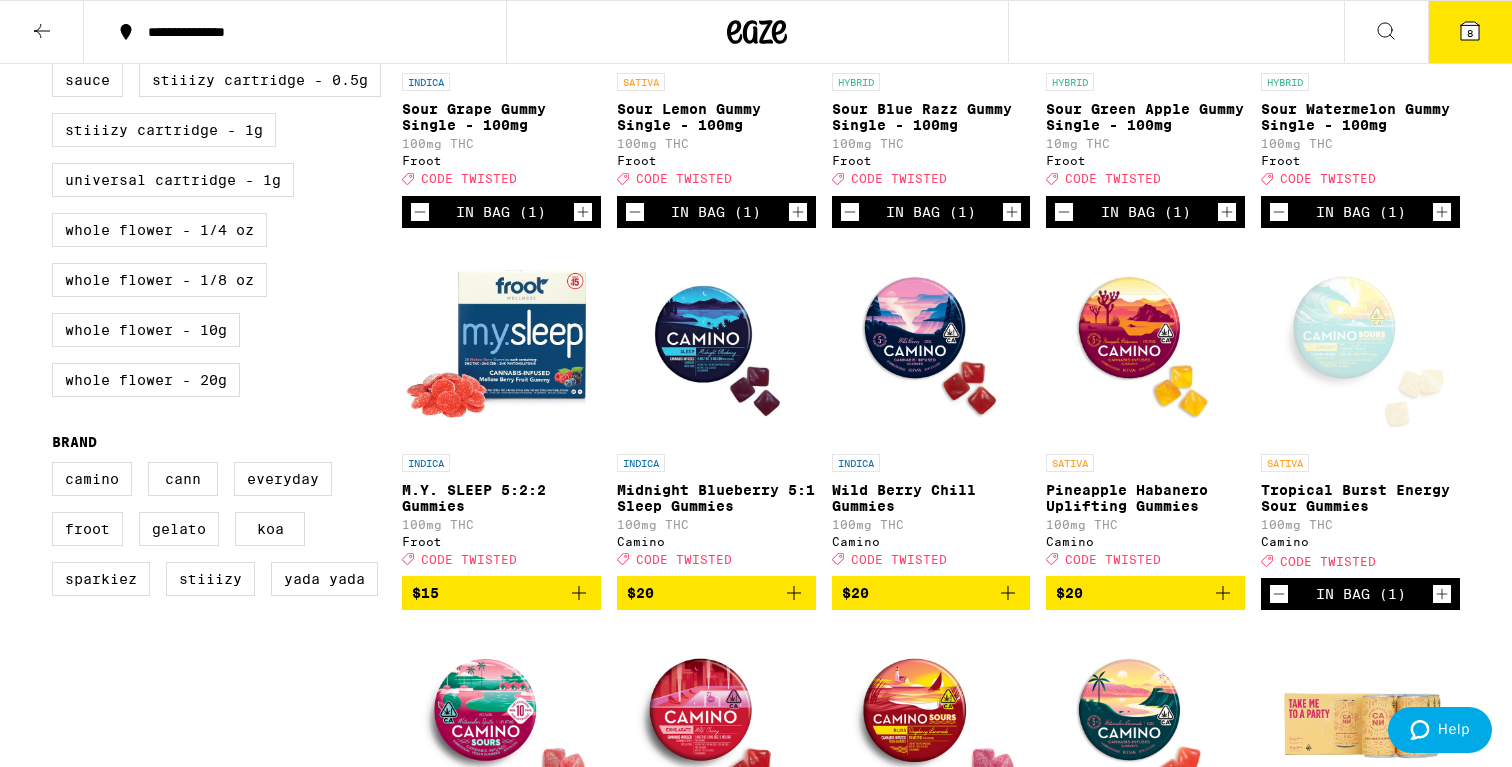 scroll, scrollTop: 883, scrollLeft: 0, axis: vertical 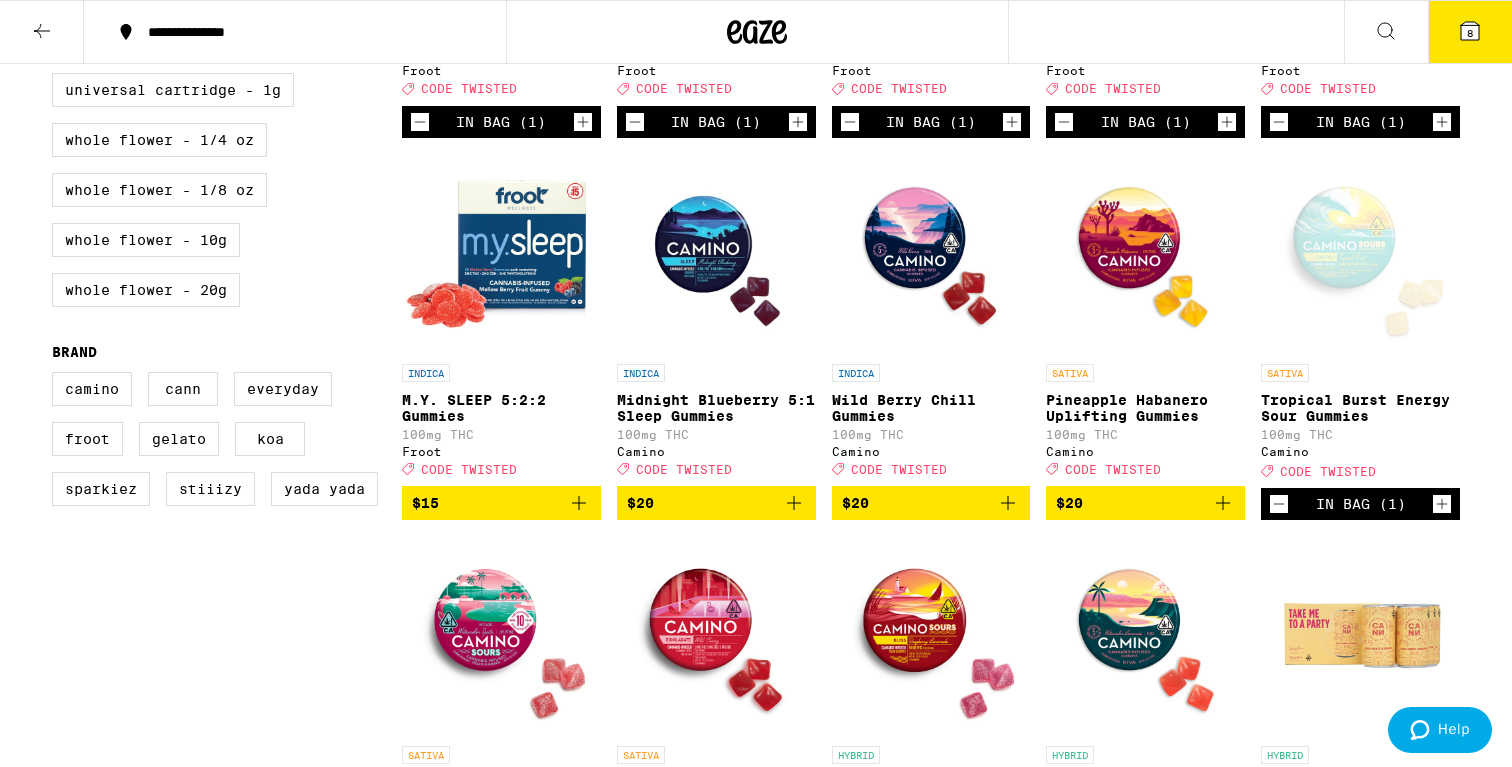 click on "$20" at bounding box center (931, 503) 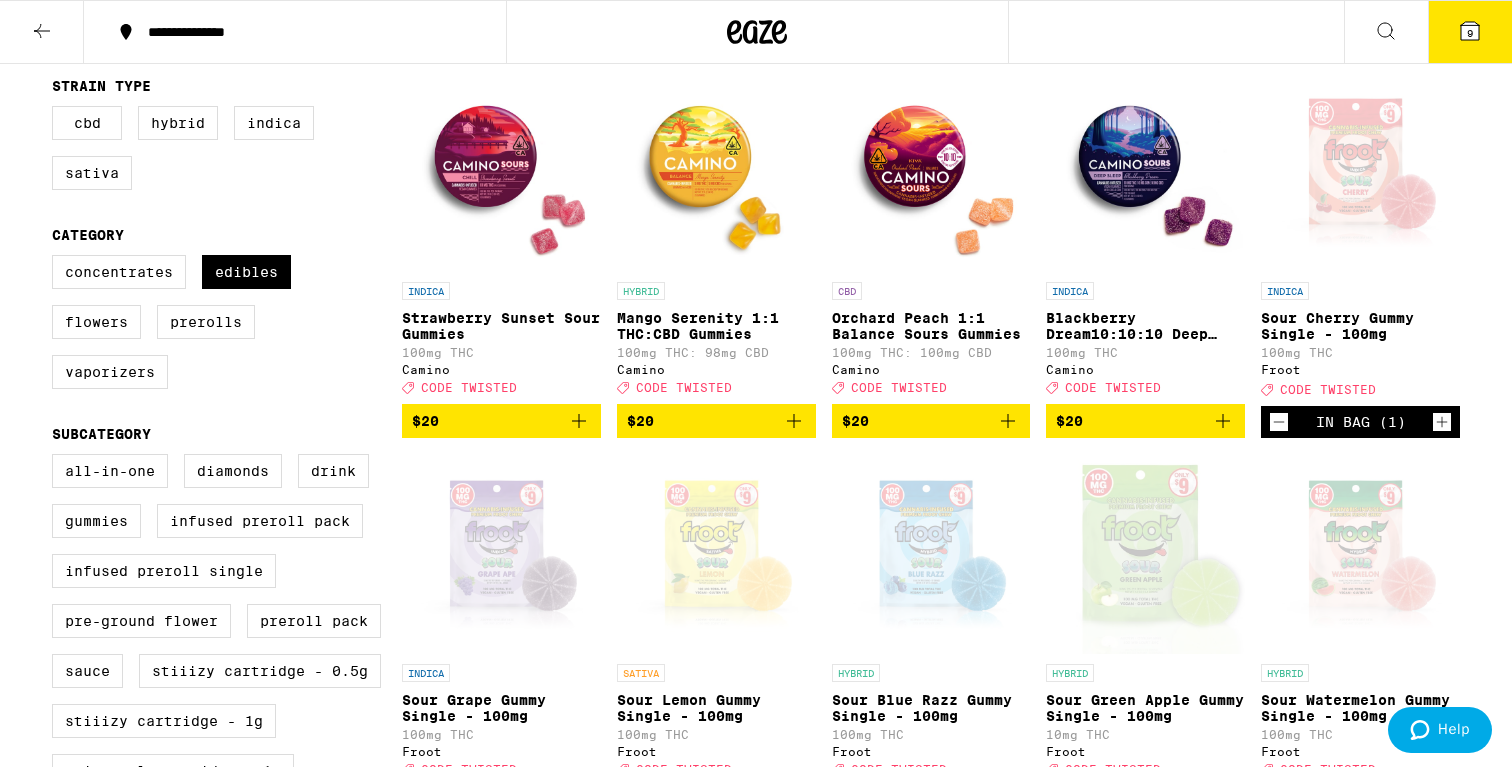 scroll, scrollTop: 0, scrollLeft: 0, axis: both 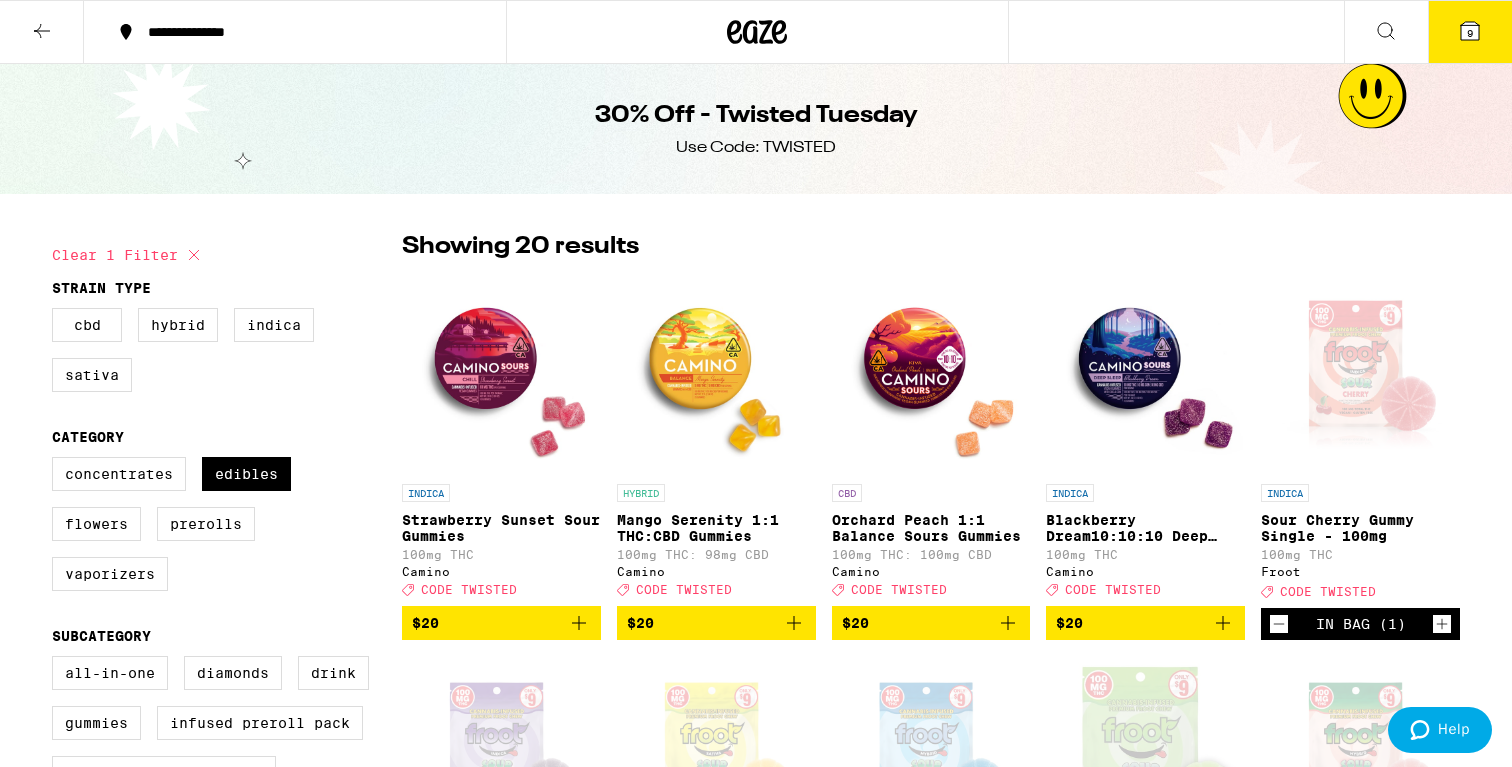 click on "9" at bounding box center (1470, 32) 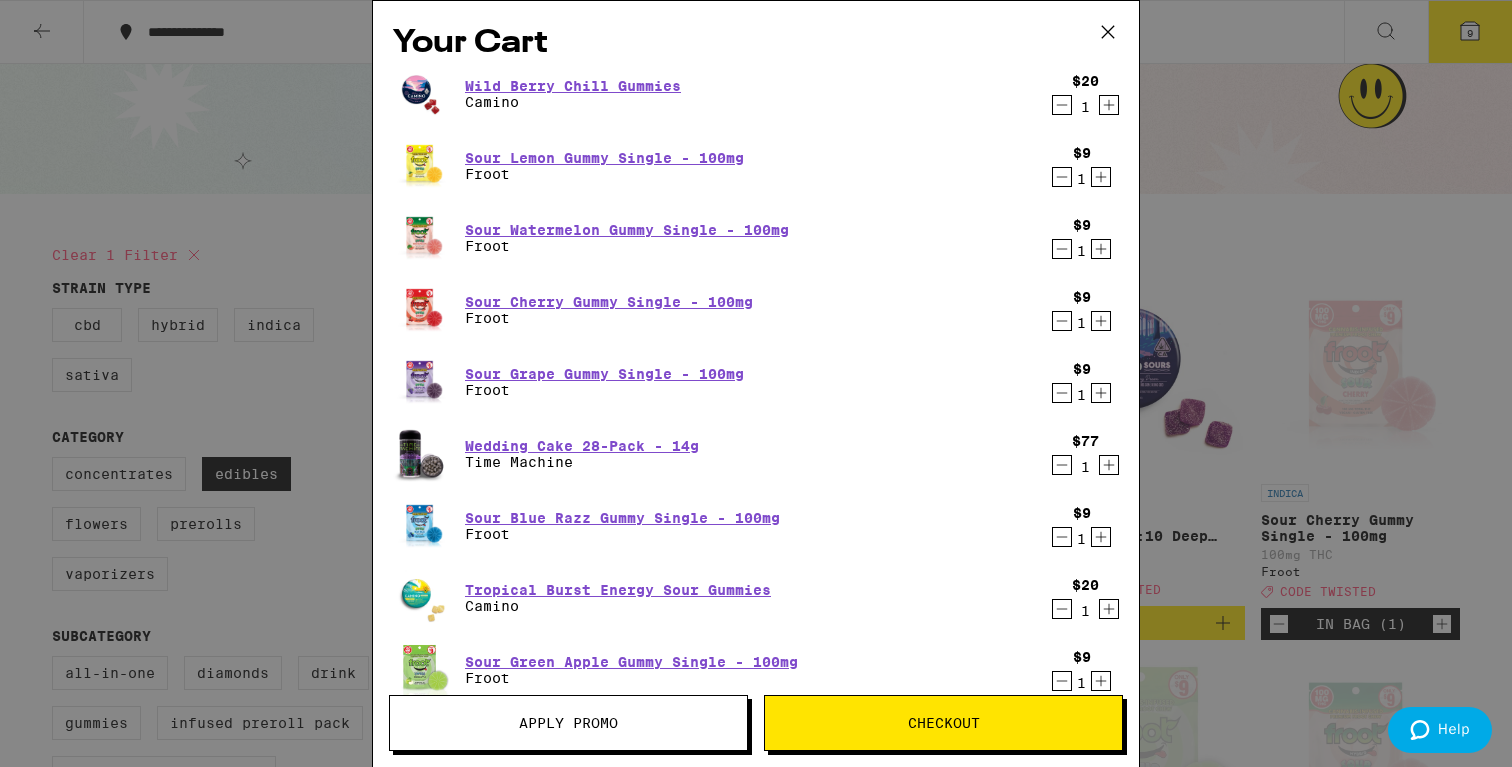 click on "Apply Promo" at bounding box center [568, 723] 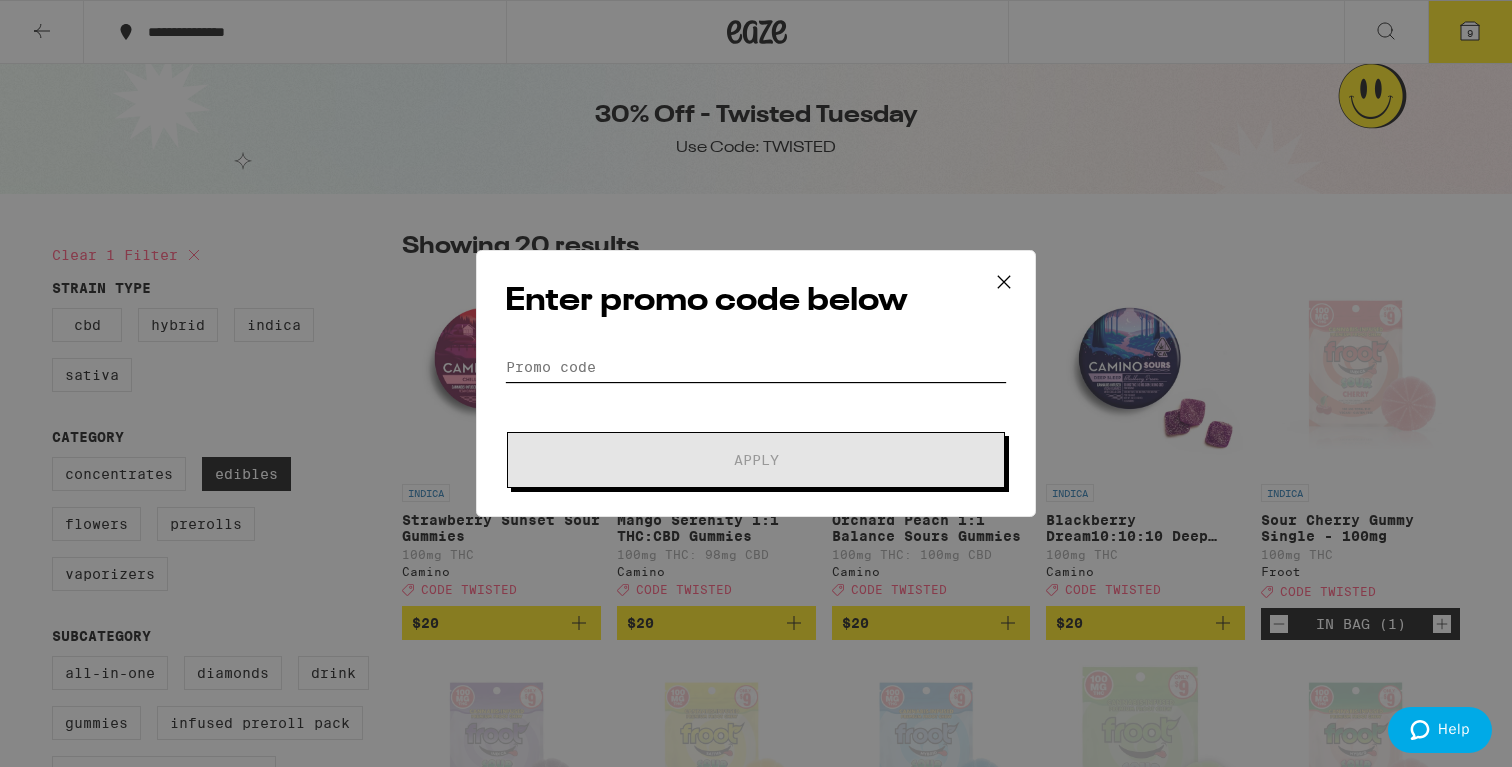 click on "Promo Code" at bounding box center (756, 367) 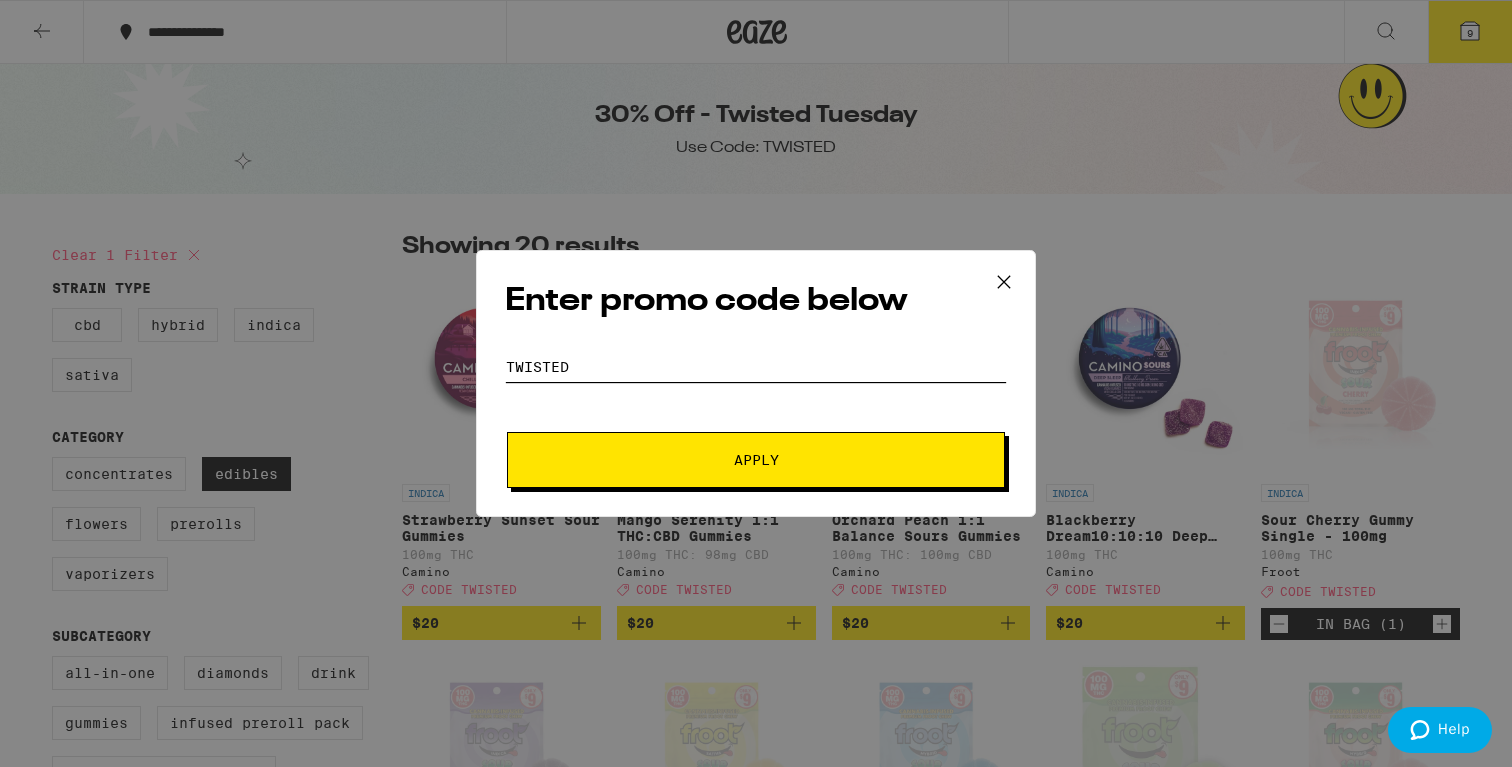 type on "twisted" 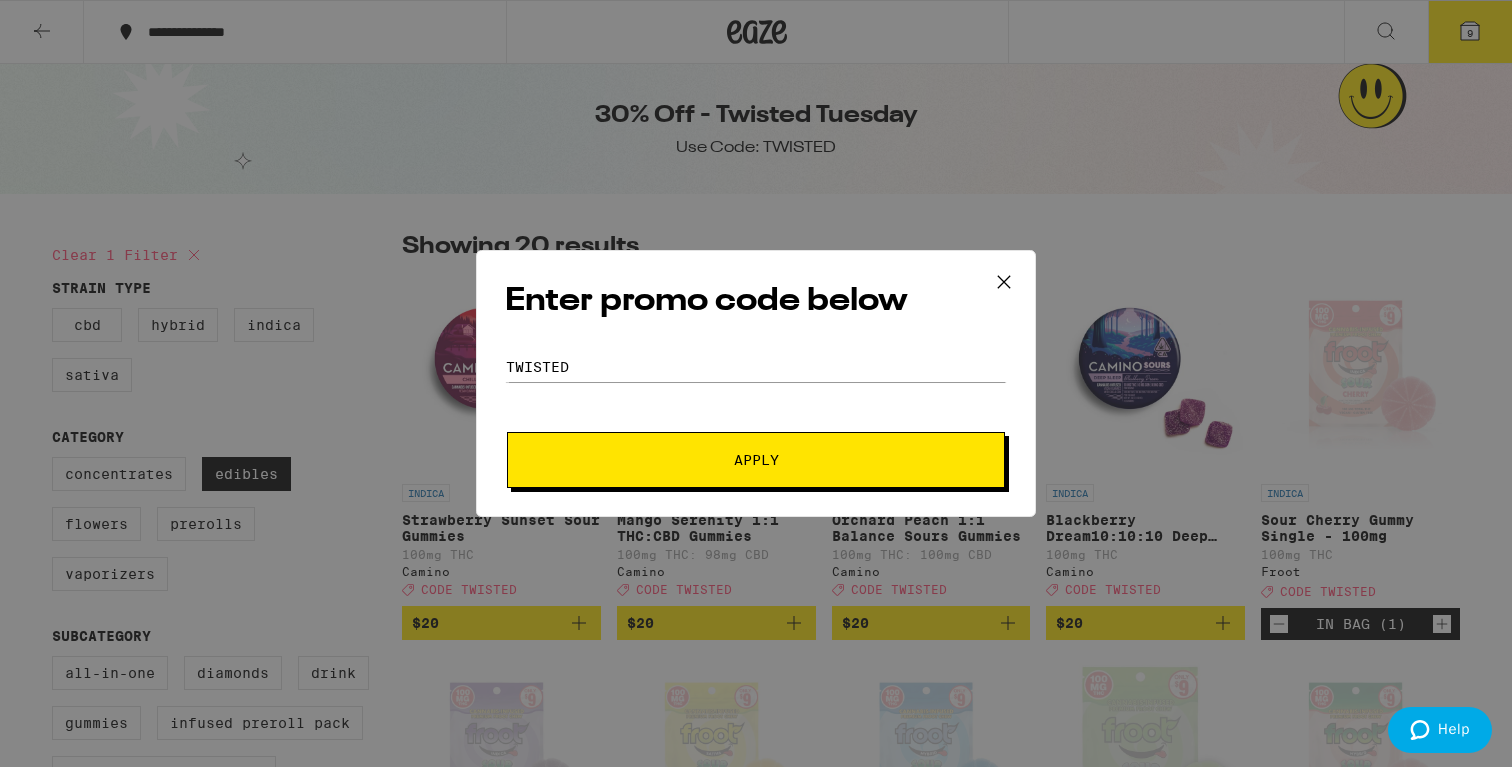 click on "Apply" at bounding box center (756, 460) 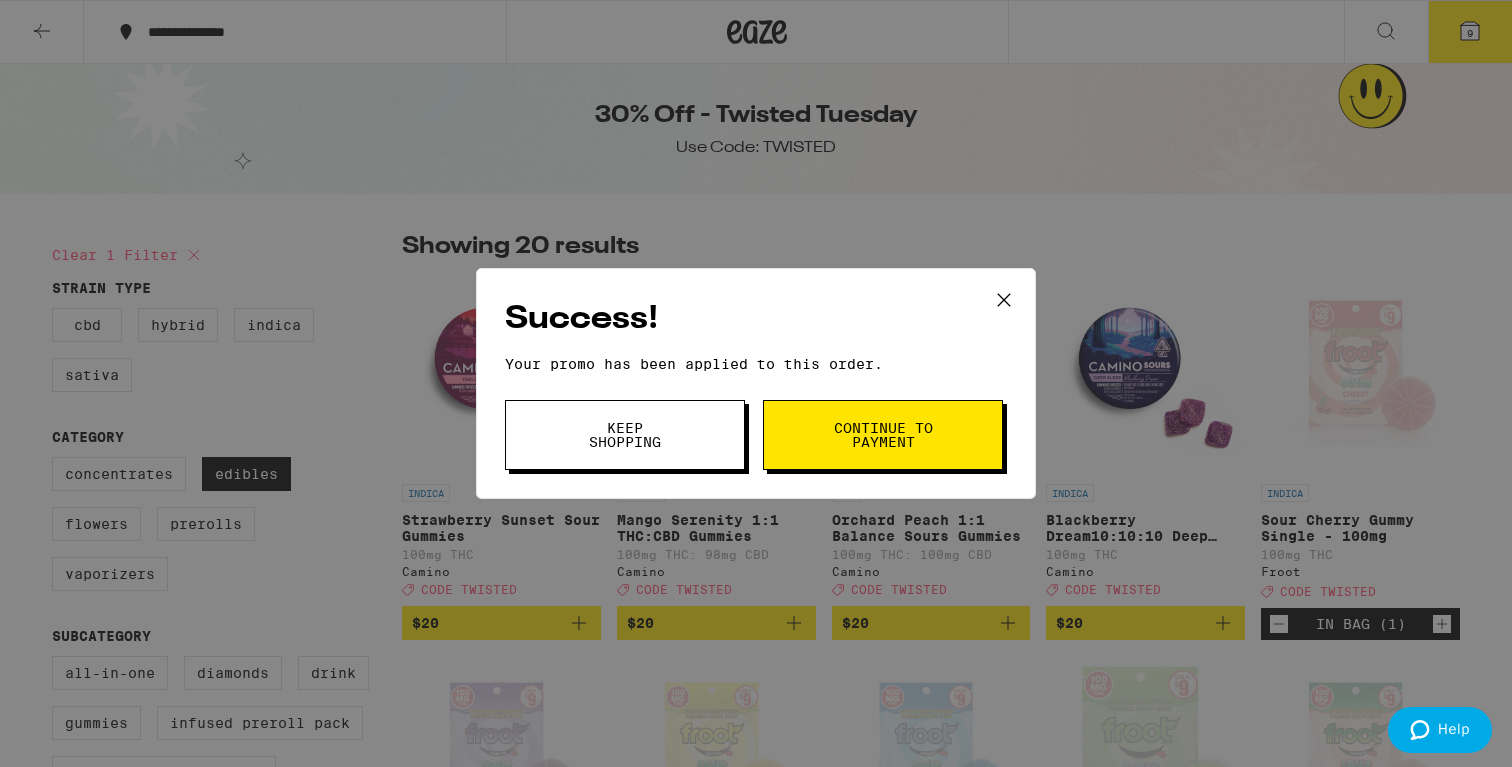 click on "Continue to payment" at bounding box center (883, 435) 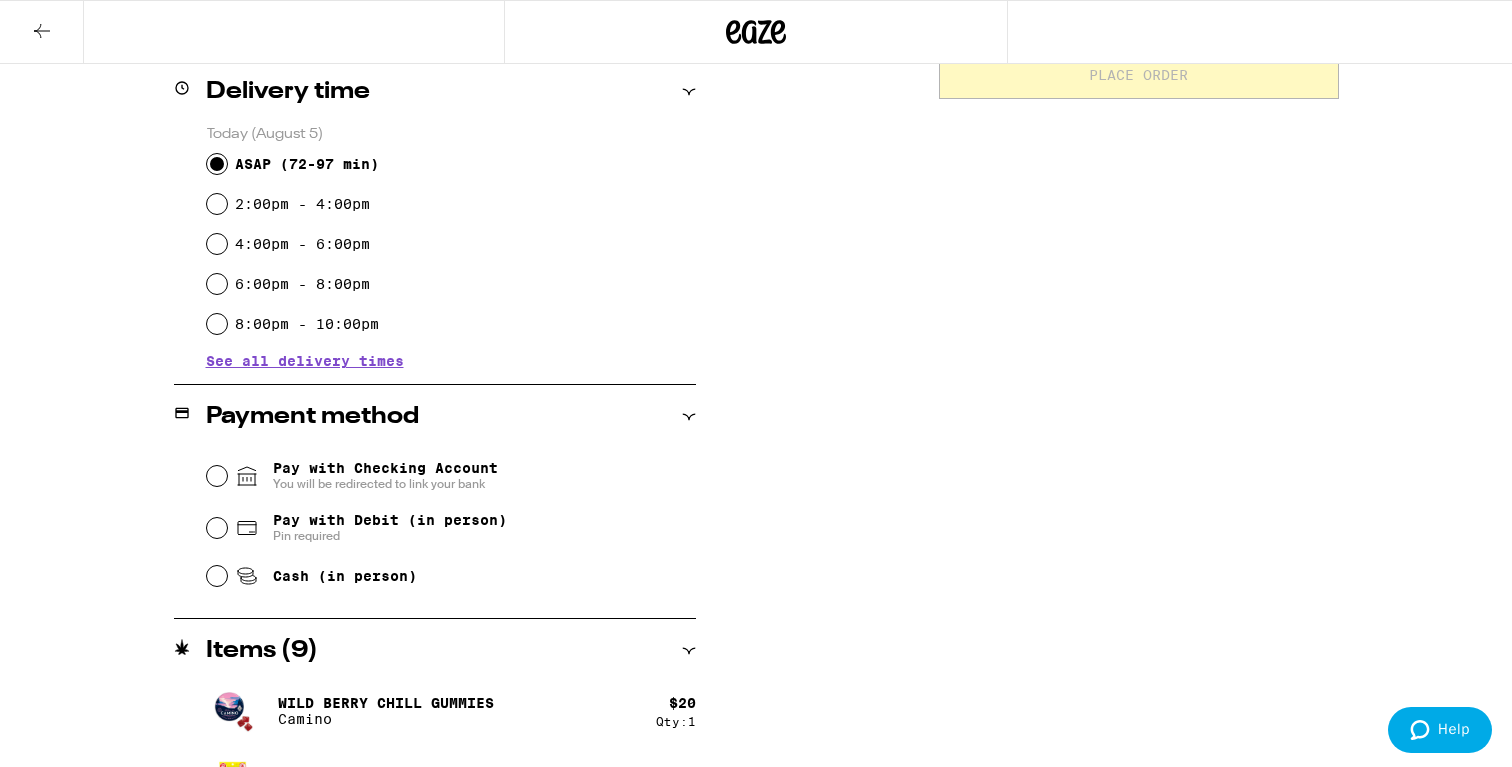 scroll, scrollTop: 508, scrollLeft: 0, axis: vertical 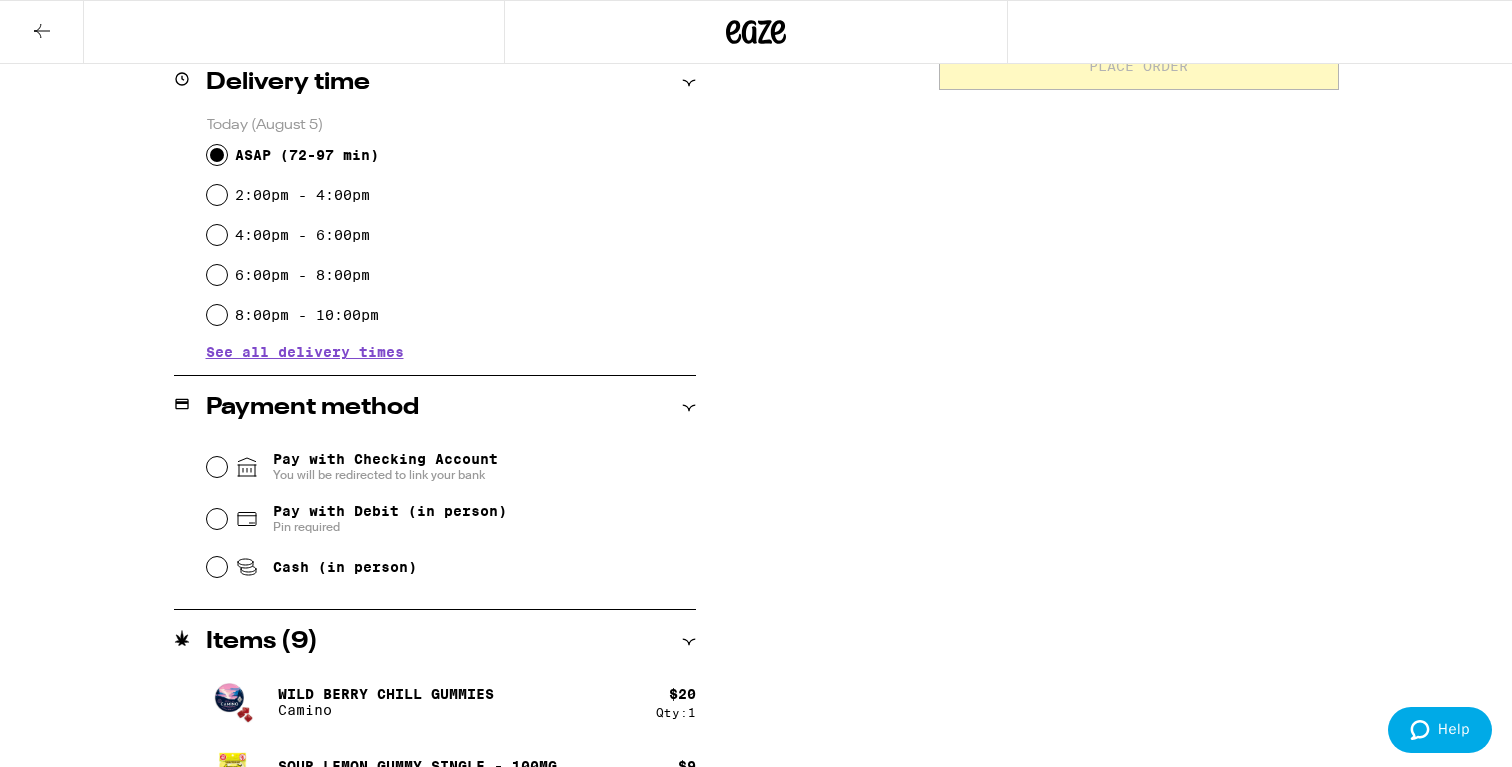 click on "Pay with Debit (in person)" at bounding box center (390, 511) 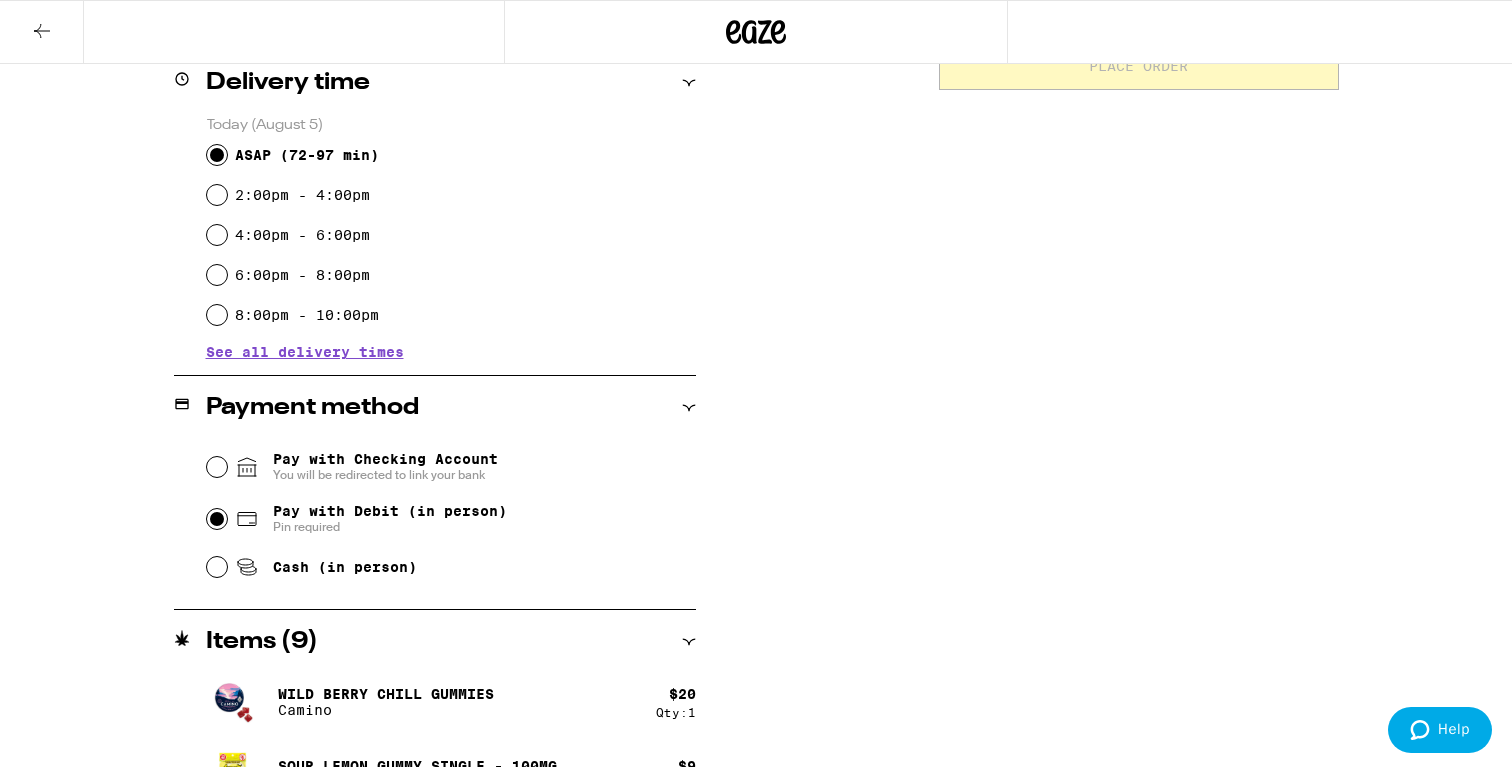click on "Pay with Debit (in person) Pin required" at bounding box center [217, 519] 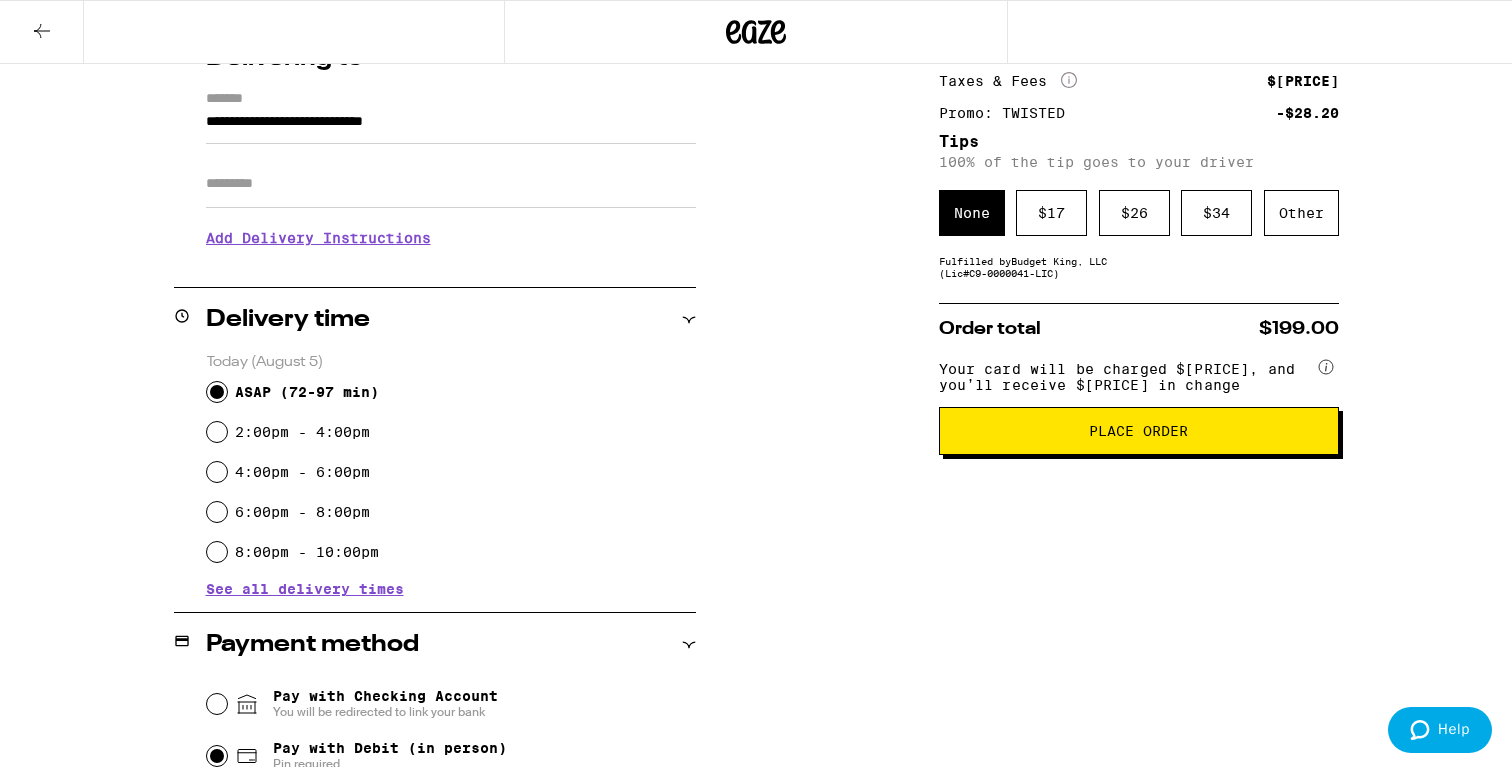 scroll, scrollTop: 0, scrollLeft: 0, axis: both 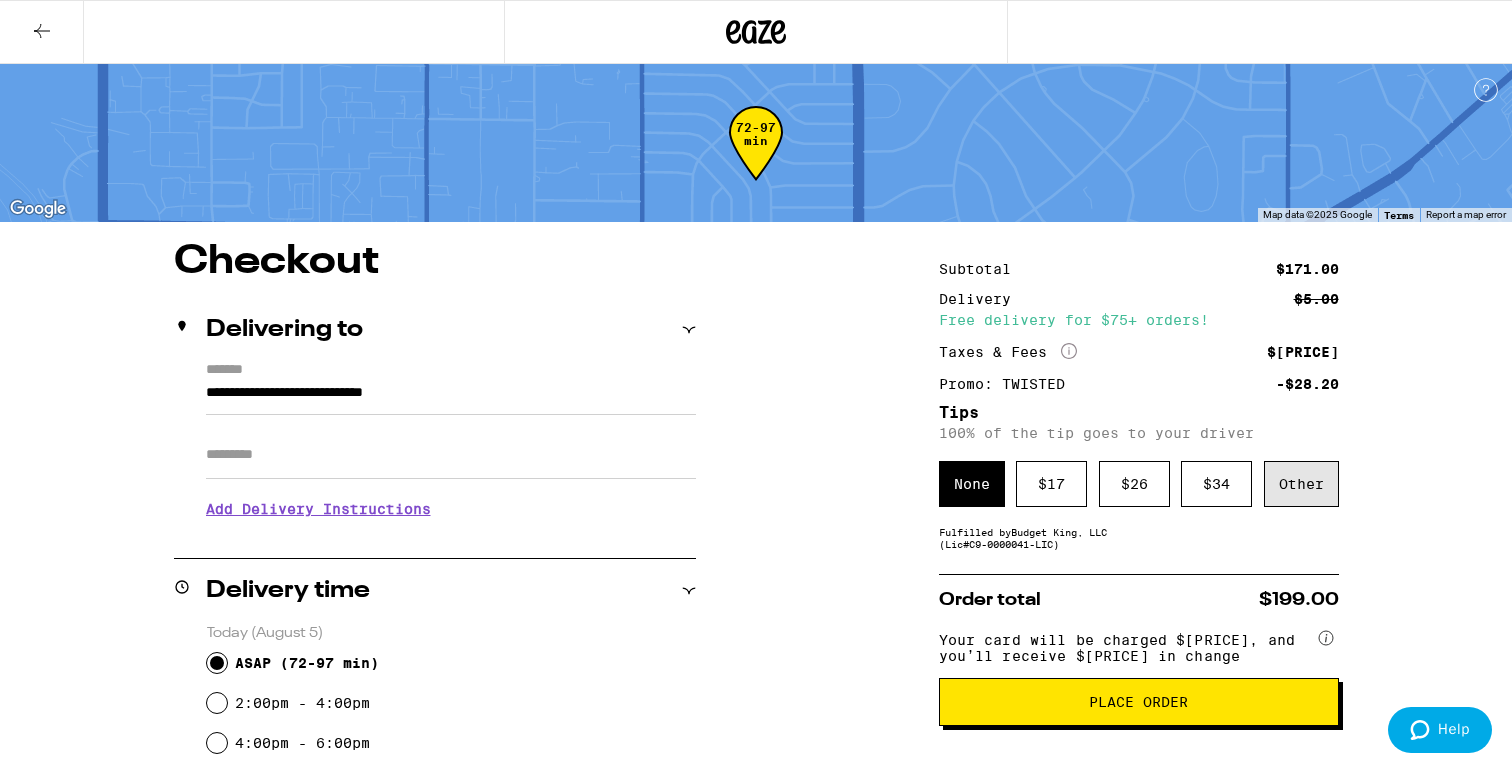 click on "Other" at bounding box center (1301, 484) 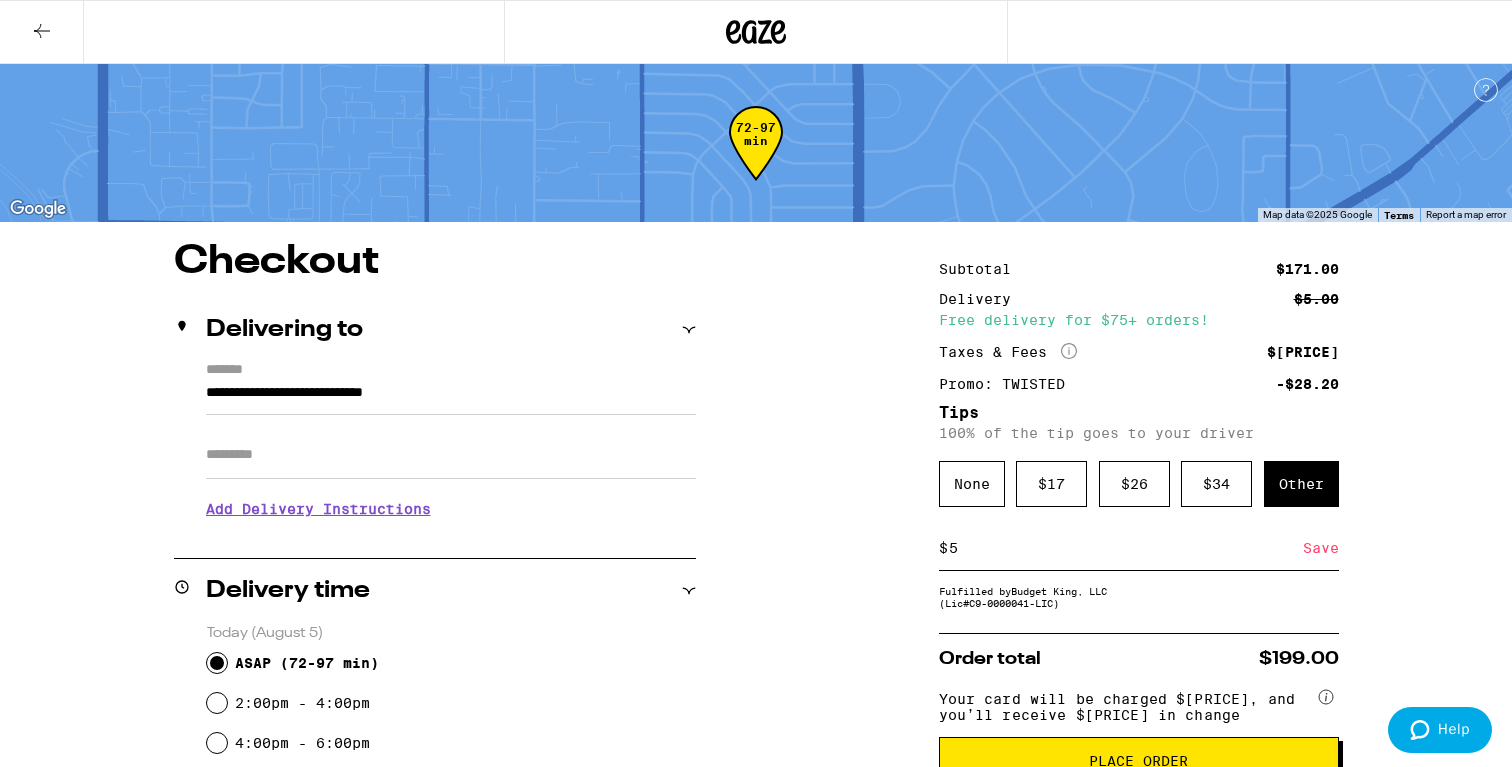 type on "5" 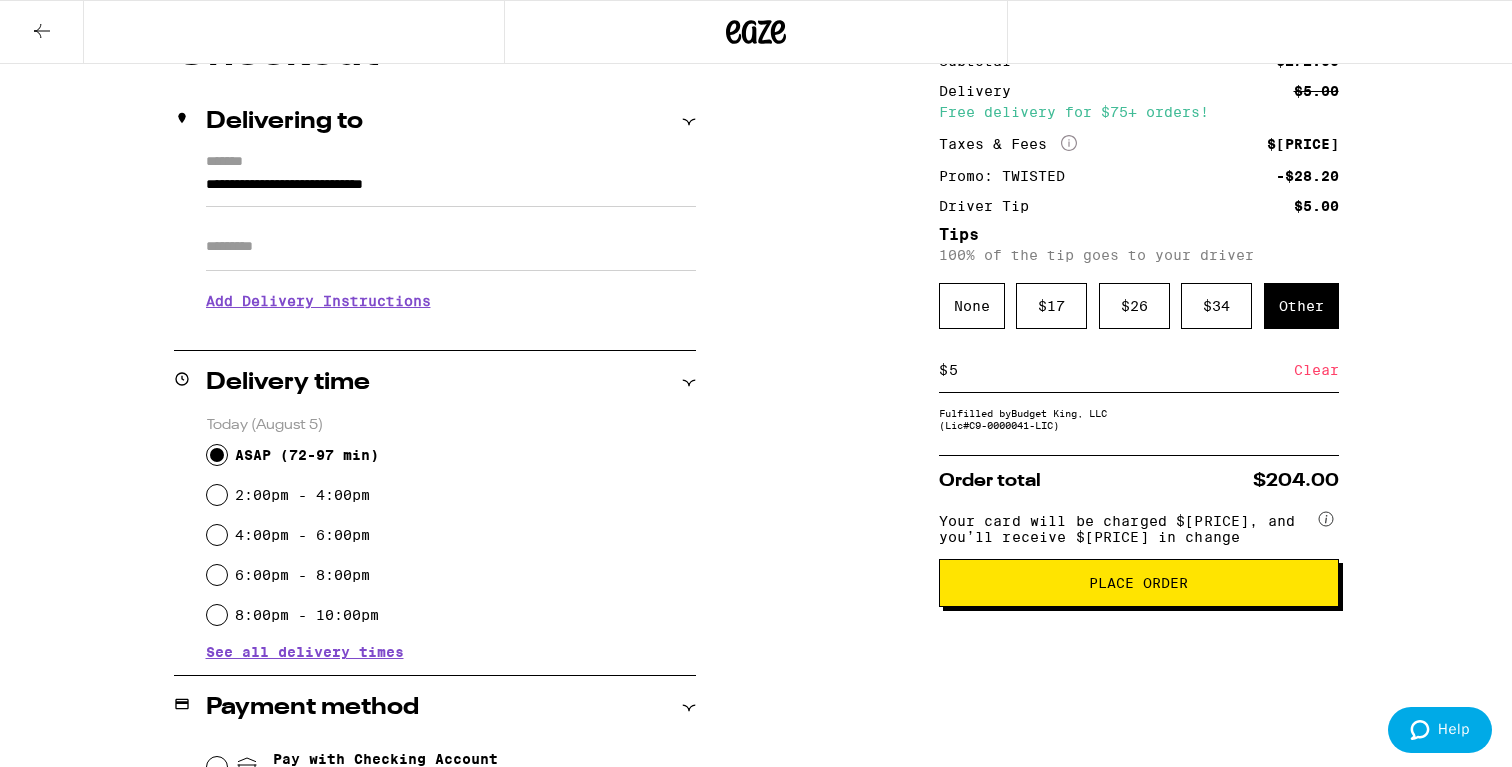 scroll, scrollTop: 213, scrollLeft: 0, axis: vertical 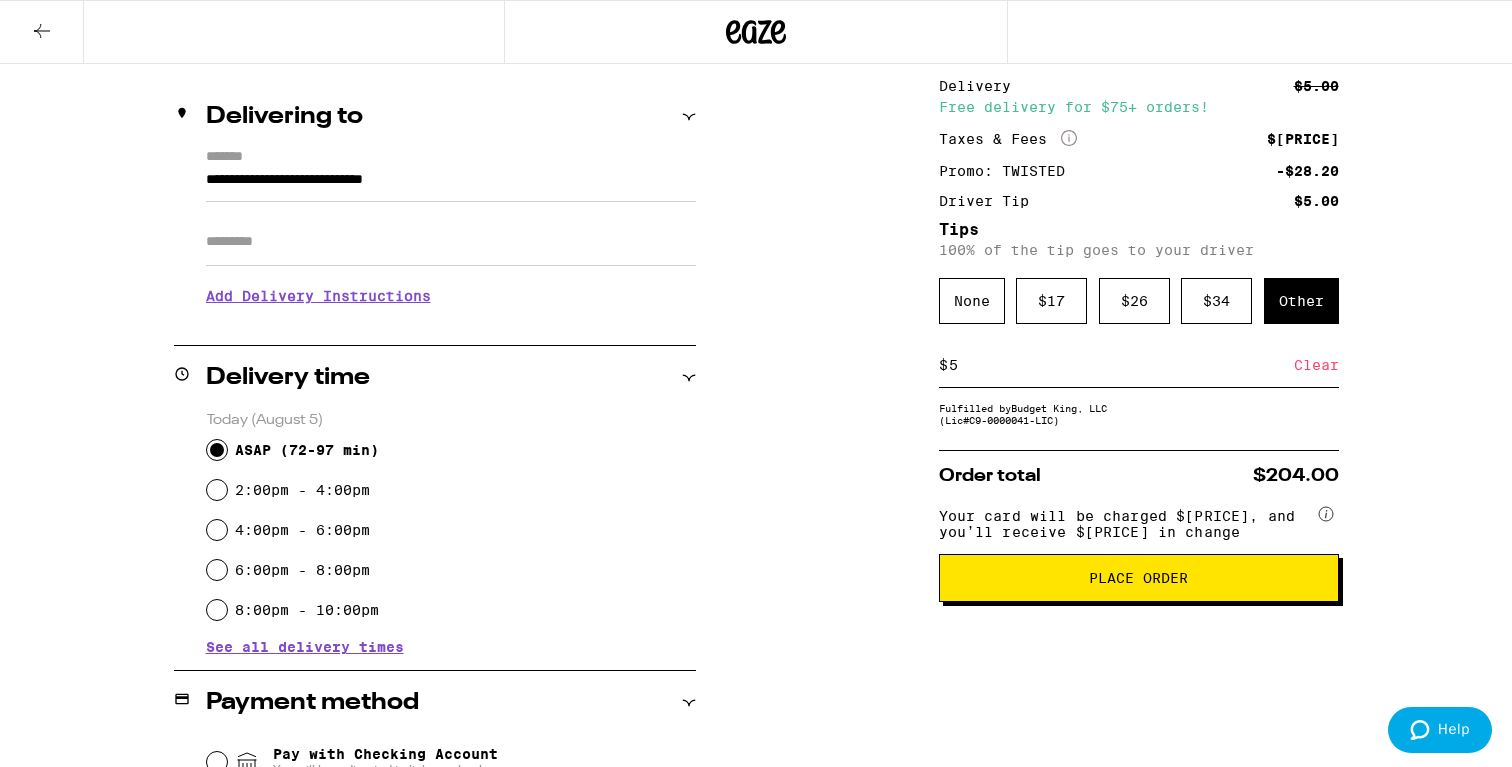 click on "Place Order" at bounding box center (1139, 578) 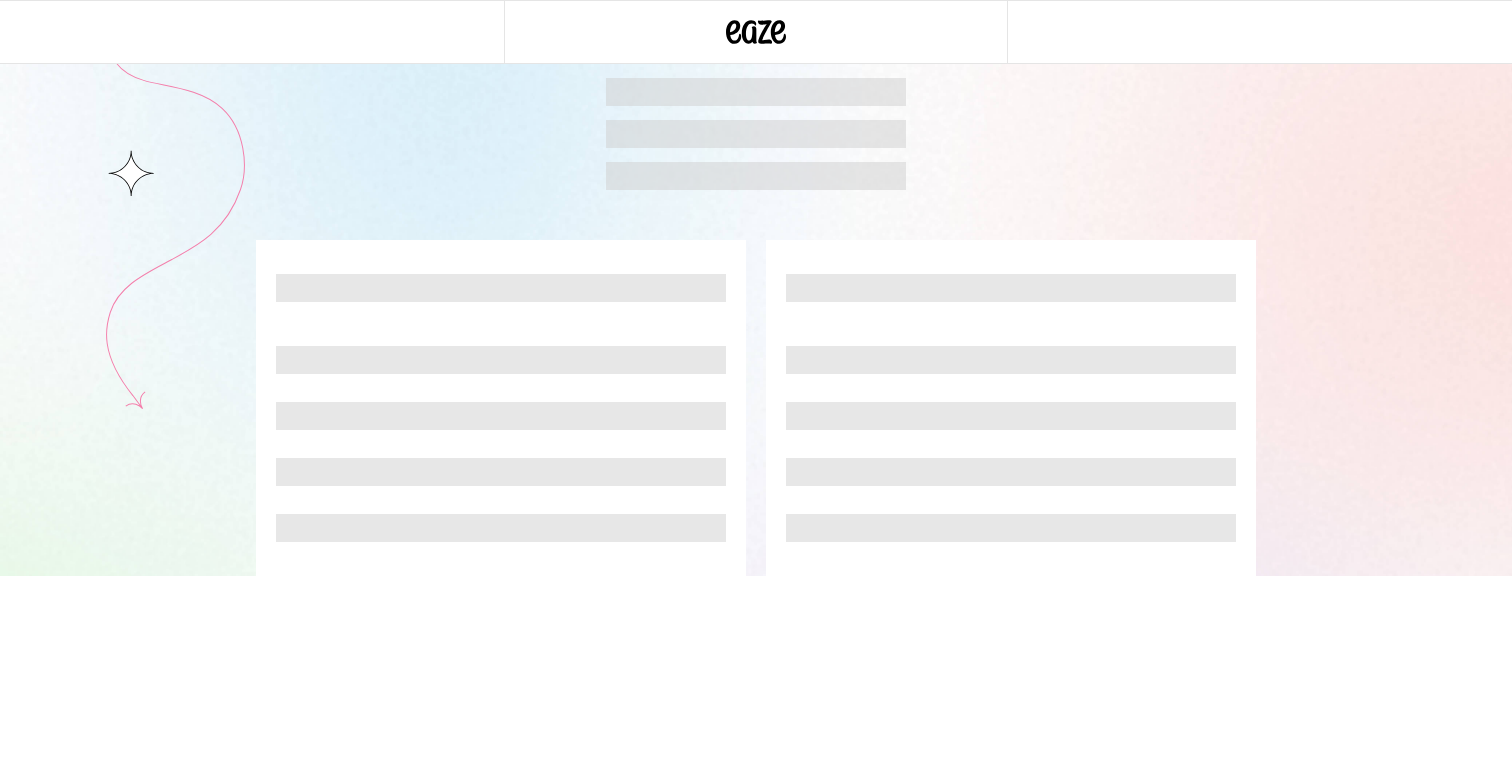 scroll, scrollTop: 0, scrollLeft: 0, axis: both 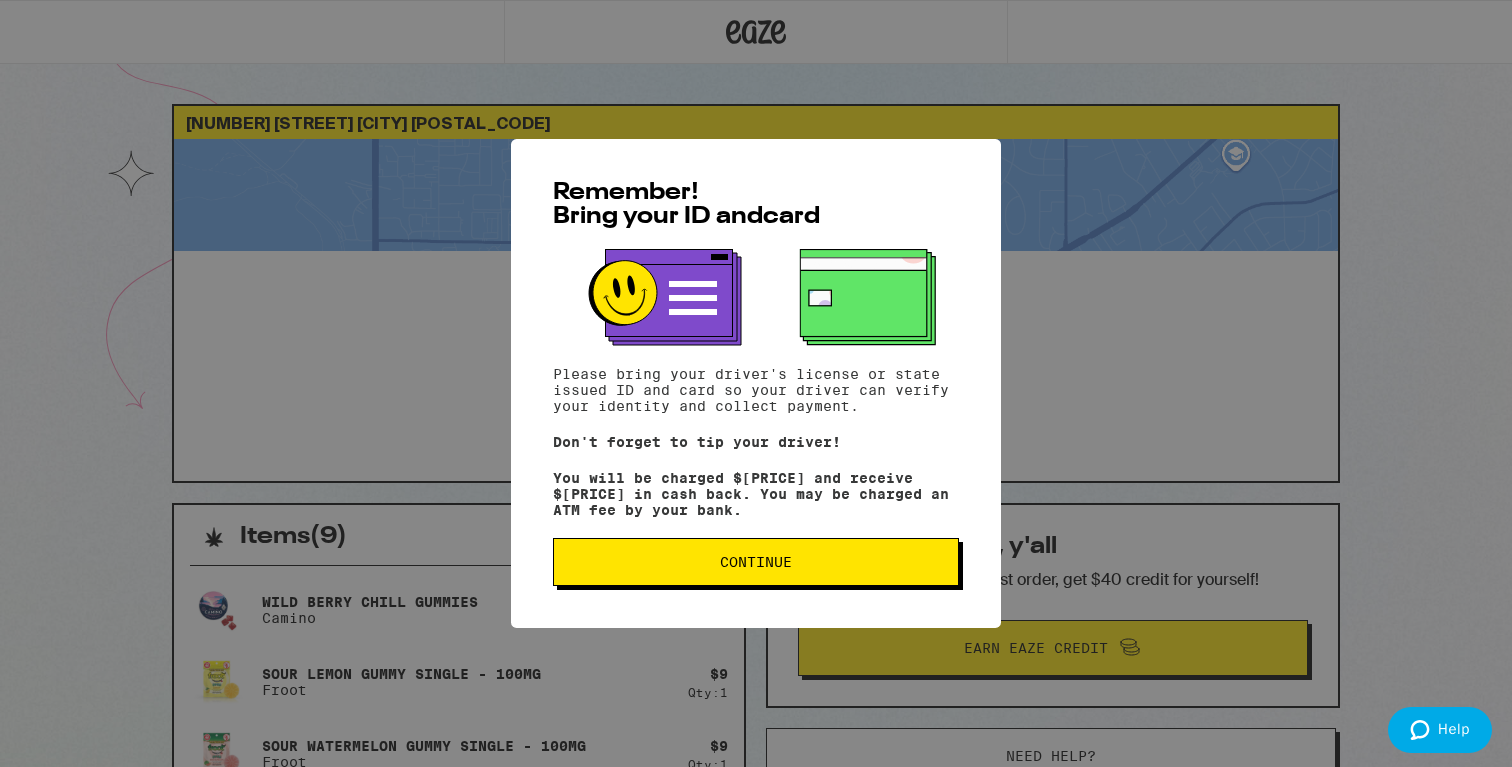 click on "Continue" at bounding box center (756, 562) 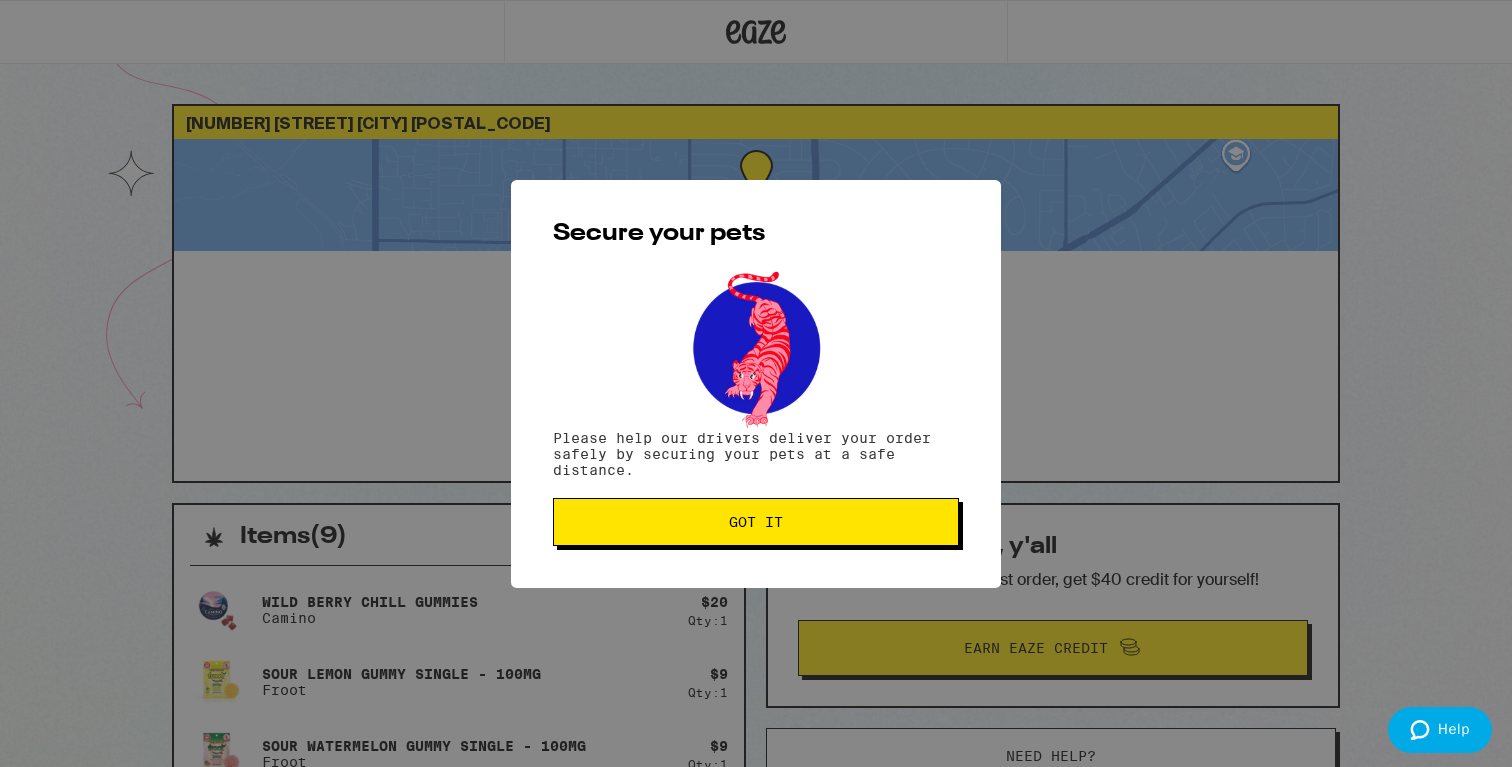 click on "Got it" at bounding box center (756, 522) 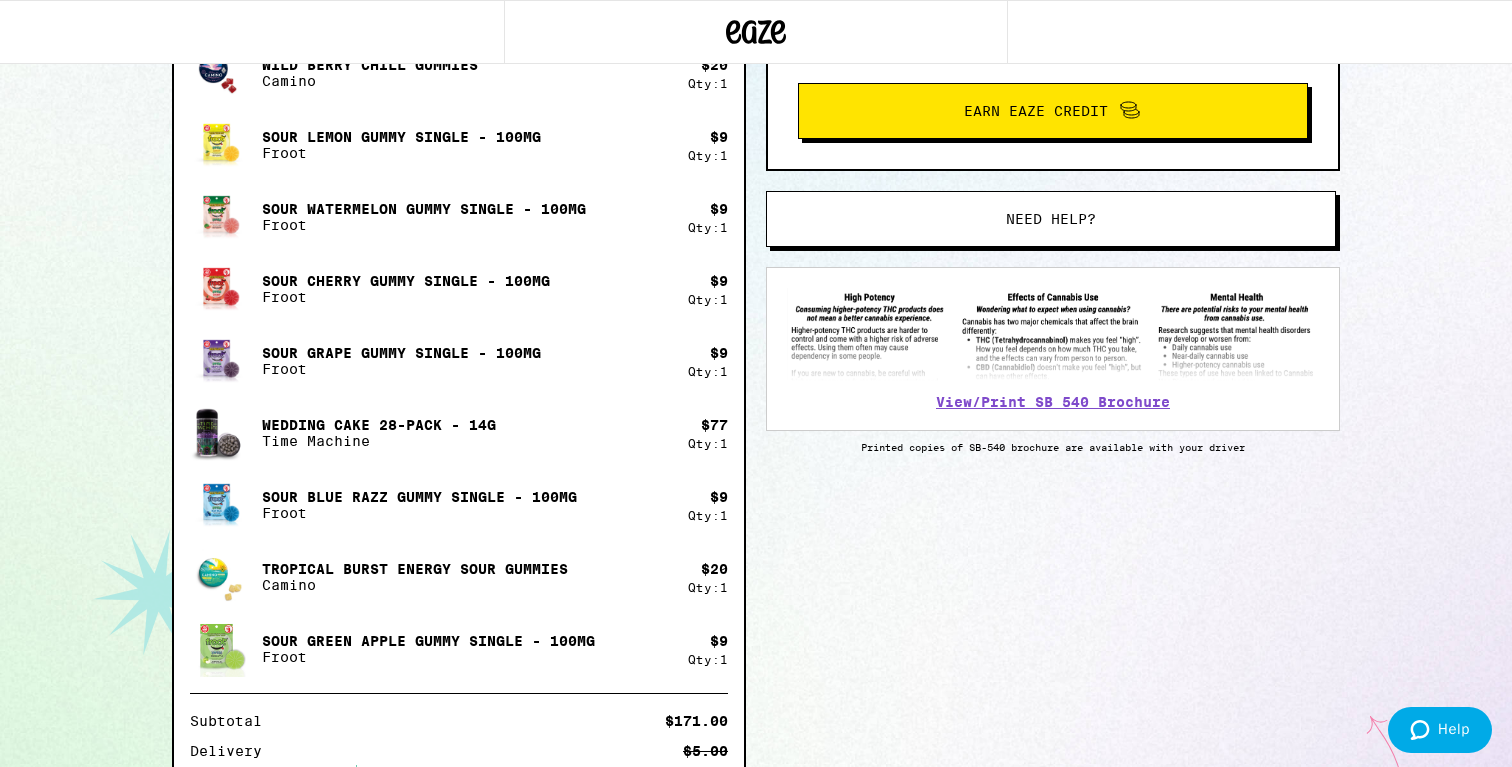 scroll, scrollTop: 559, scrollLeft: 0, axis: vertical 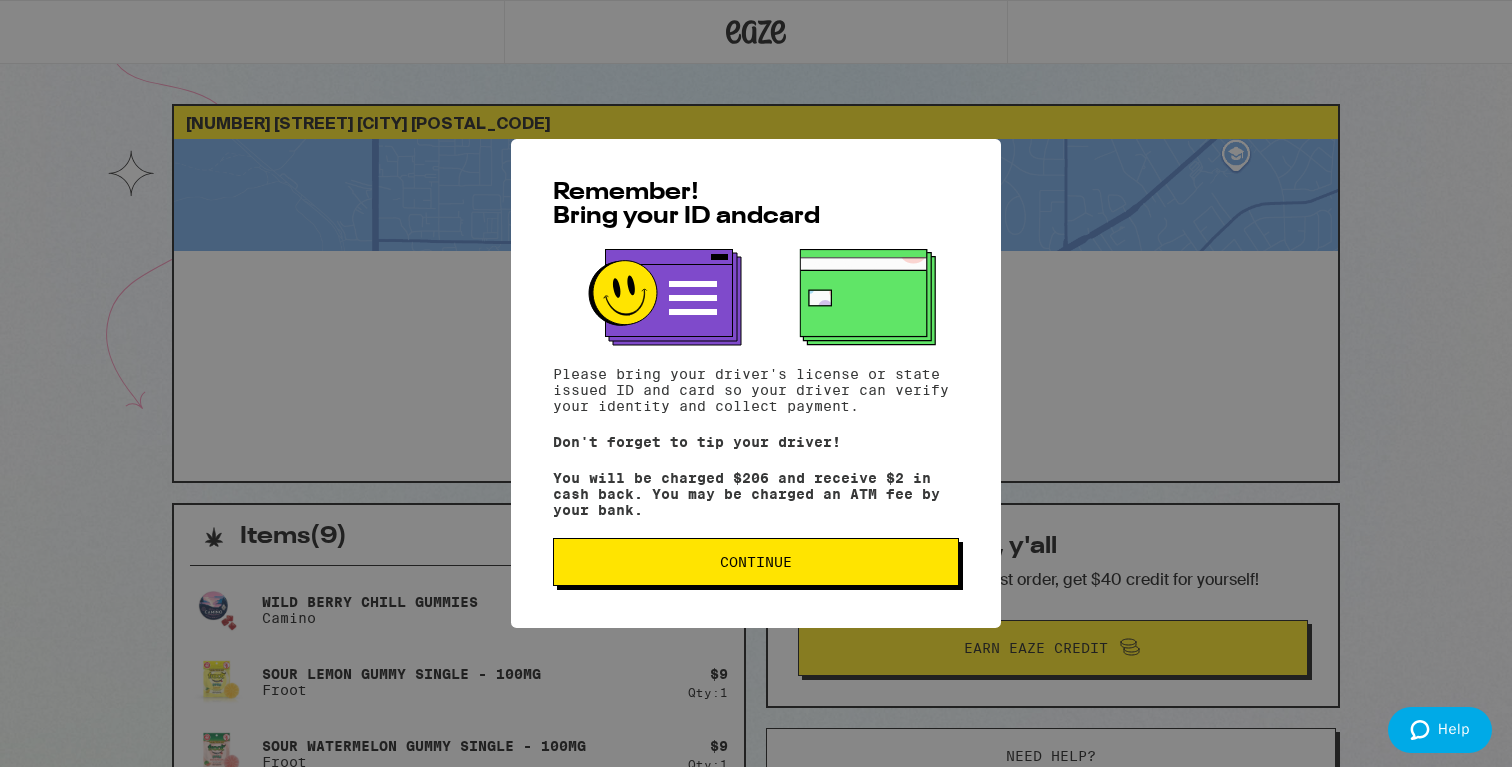 click on "Continue" at bounding box center (756, 562) 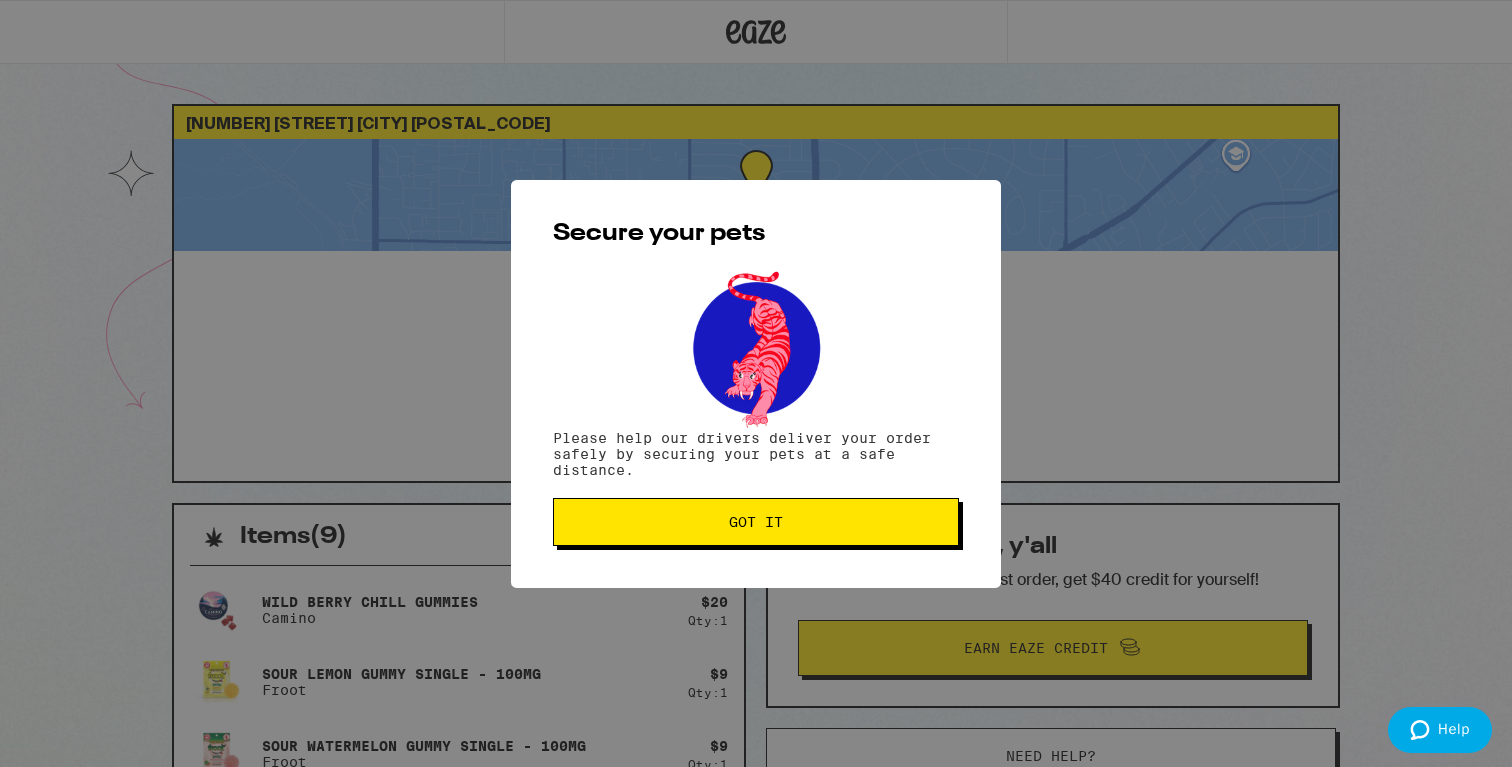 click on "Secure your pets Please help our drivers deliver your order safely by securing your pets at a safe distance. Got it" at bounding box center [756, 384] 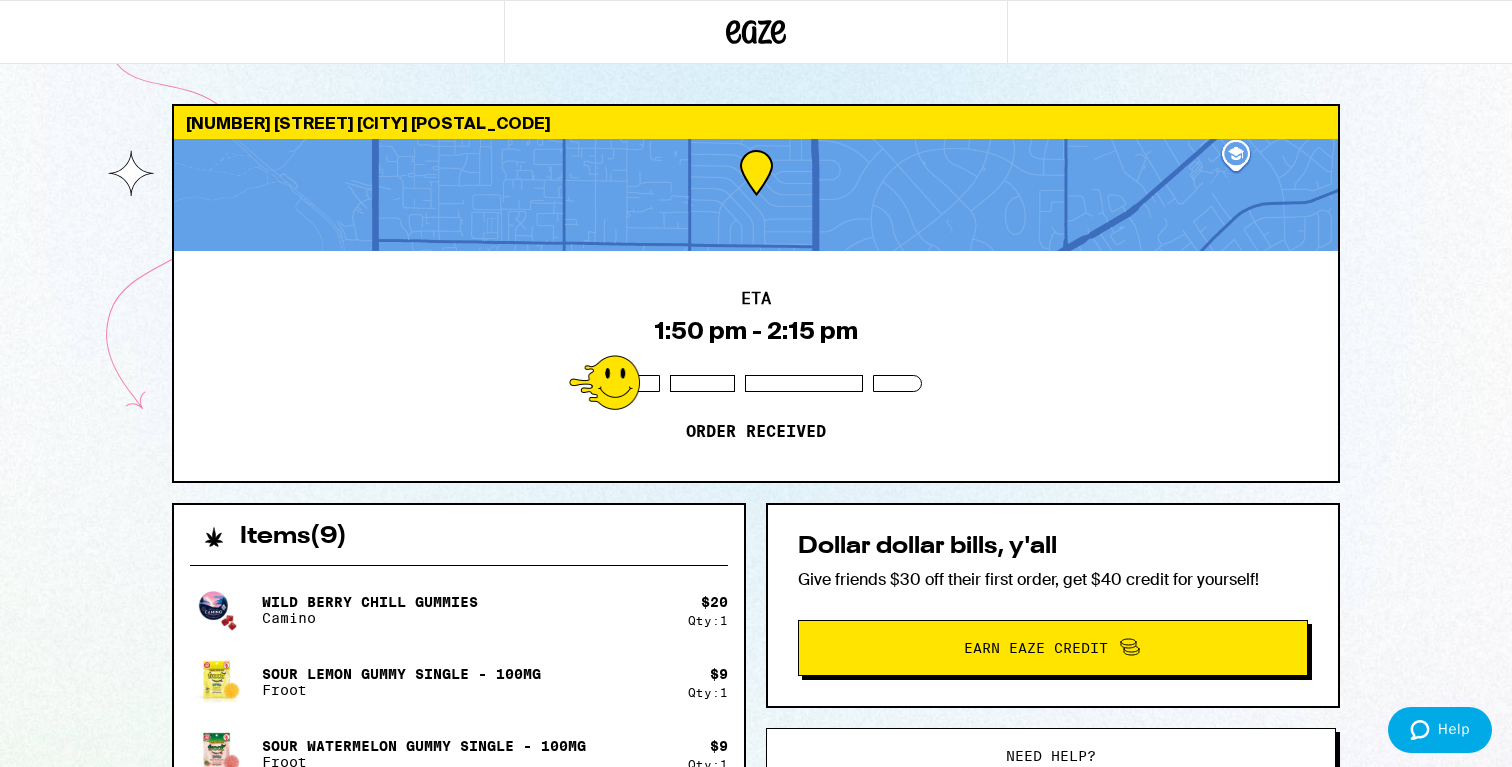 scroll, scrollTop: 0, scrollLeft: 0, axis: both 